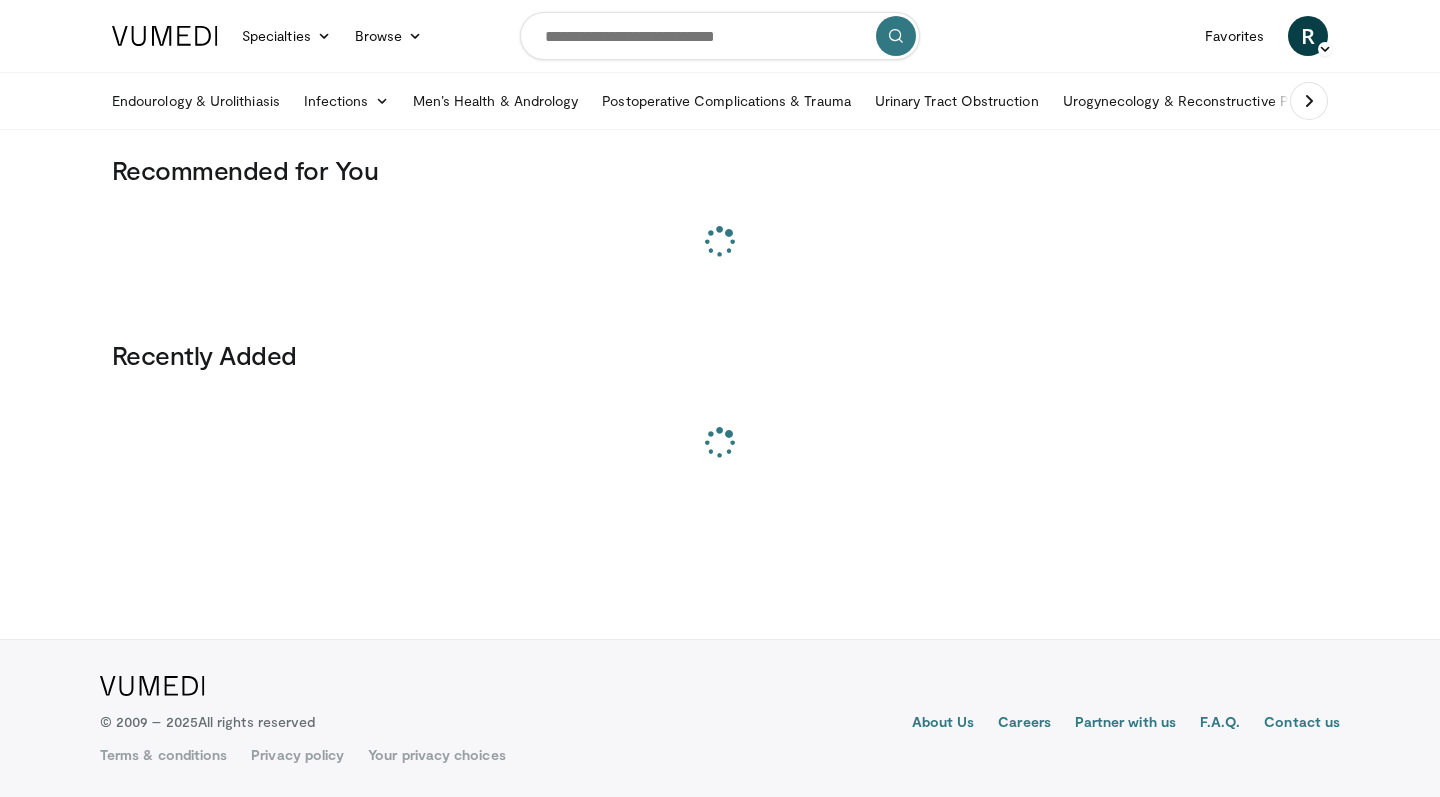 scroll, scrollTop: 0, scrollLeft: 0, axis: both 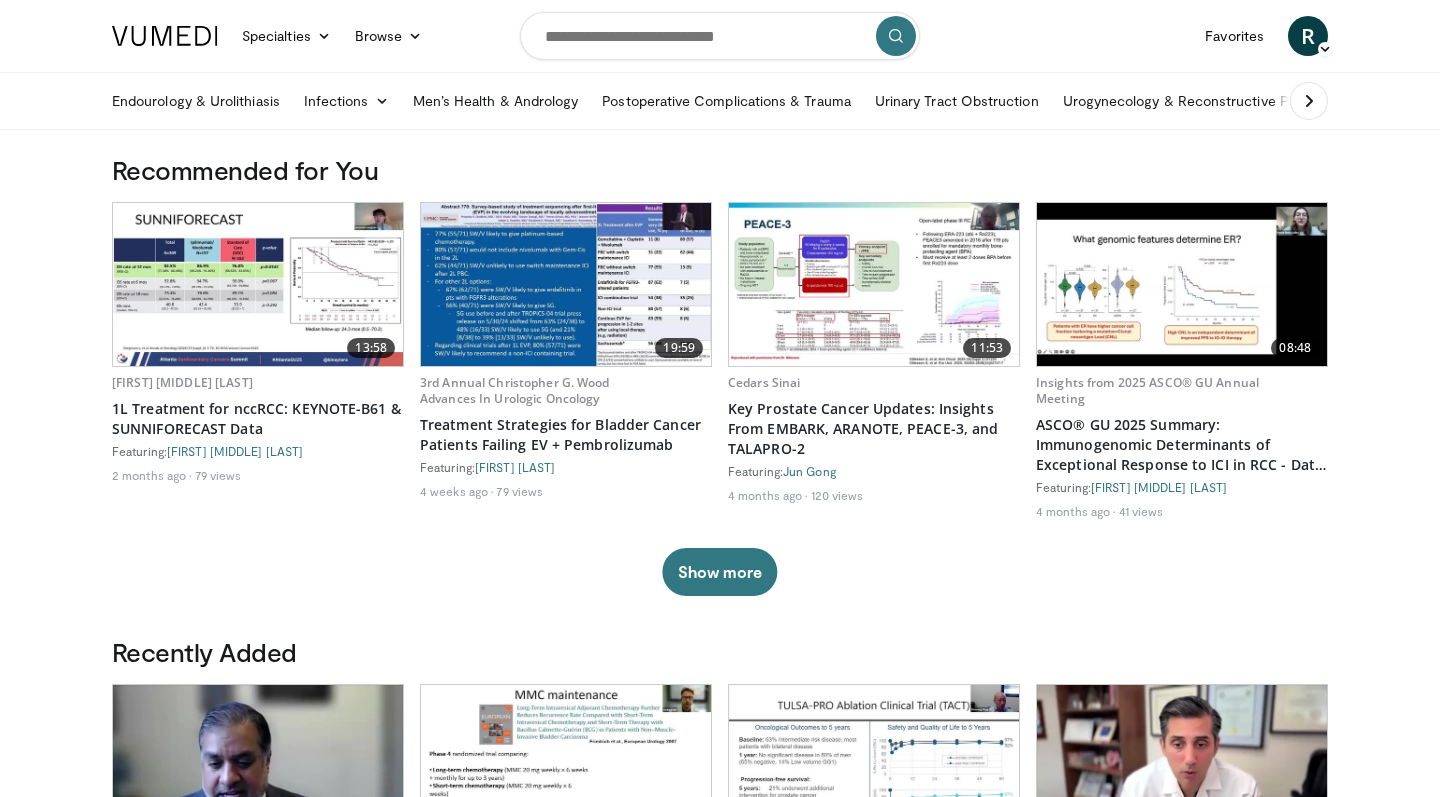 click at bounding box center (1182, 284) 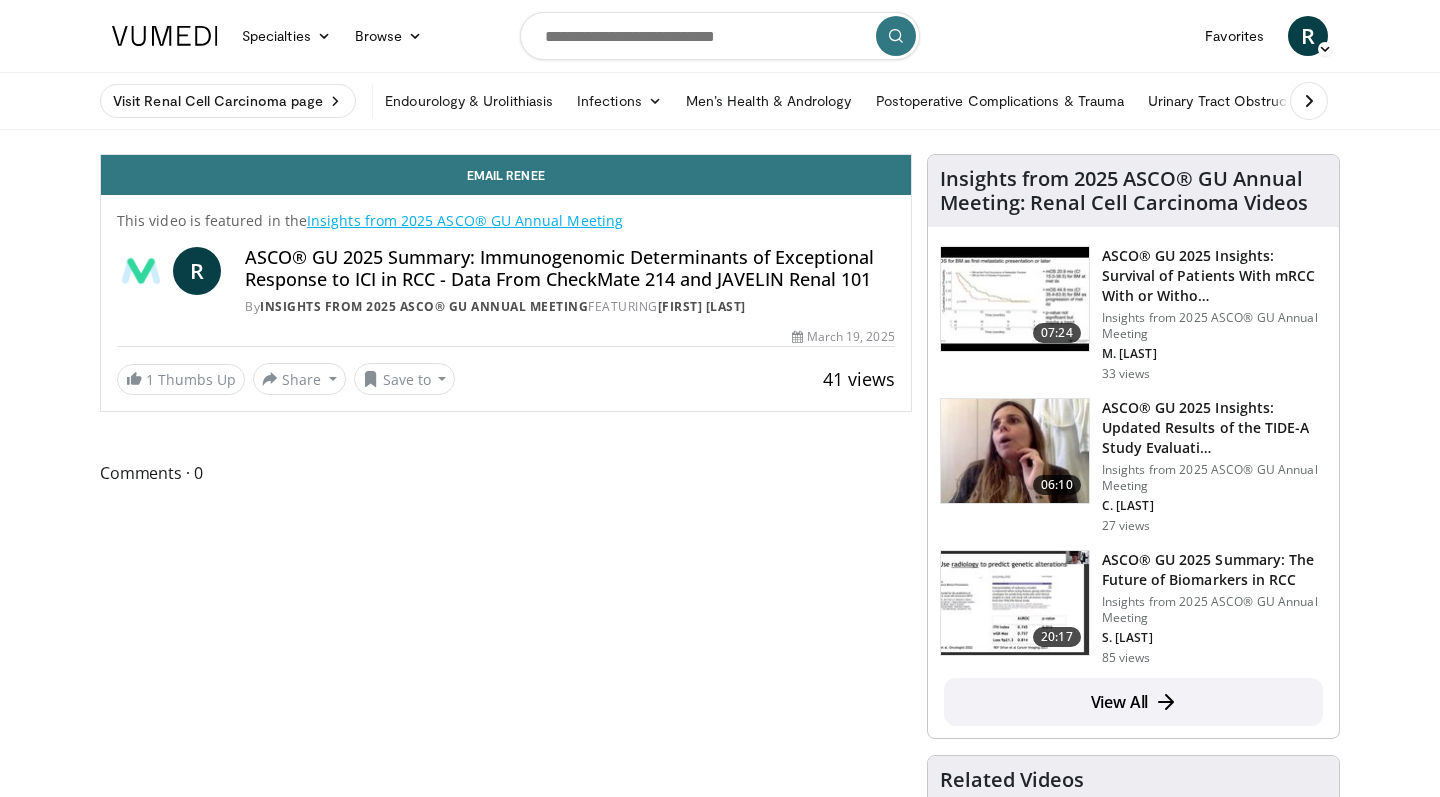 scroll, scrollTop: 0, scrollLeft: 0, axis: both 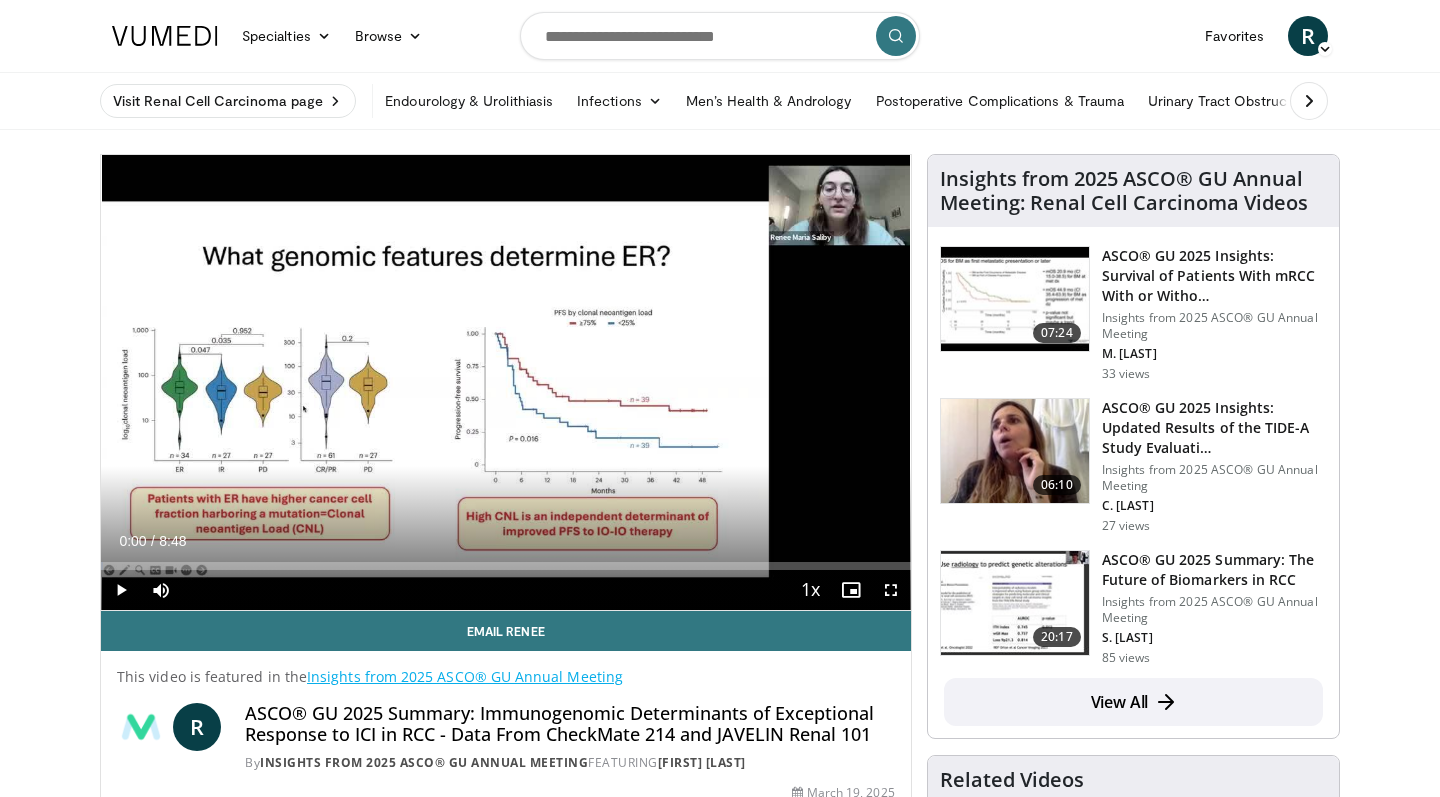 click at bounding box center [121, 590] 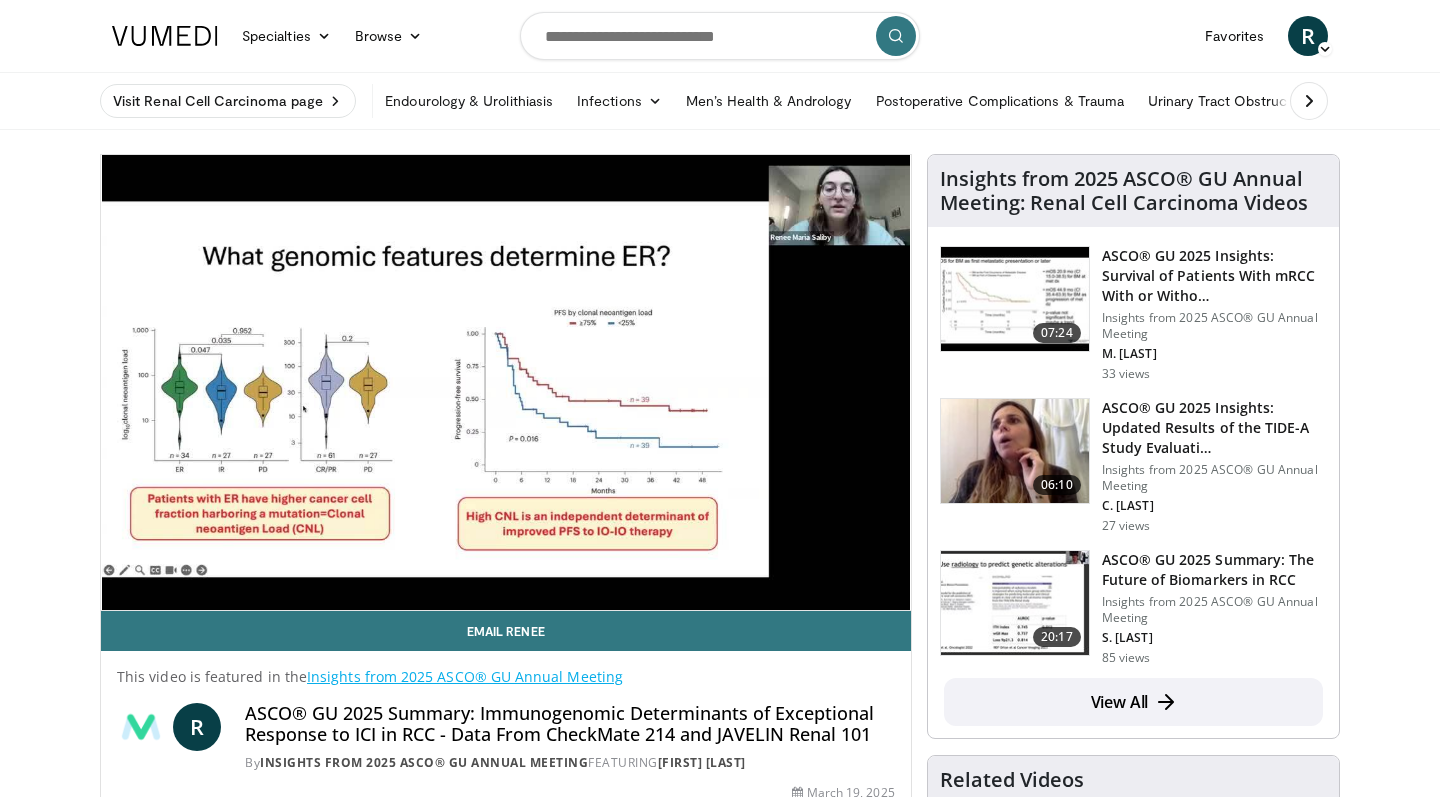 click on "10 seconds
Tap to unmute" at bounding box center (506, 382) 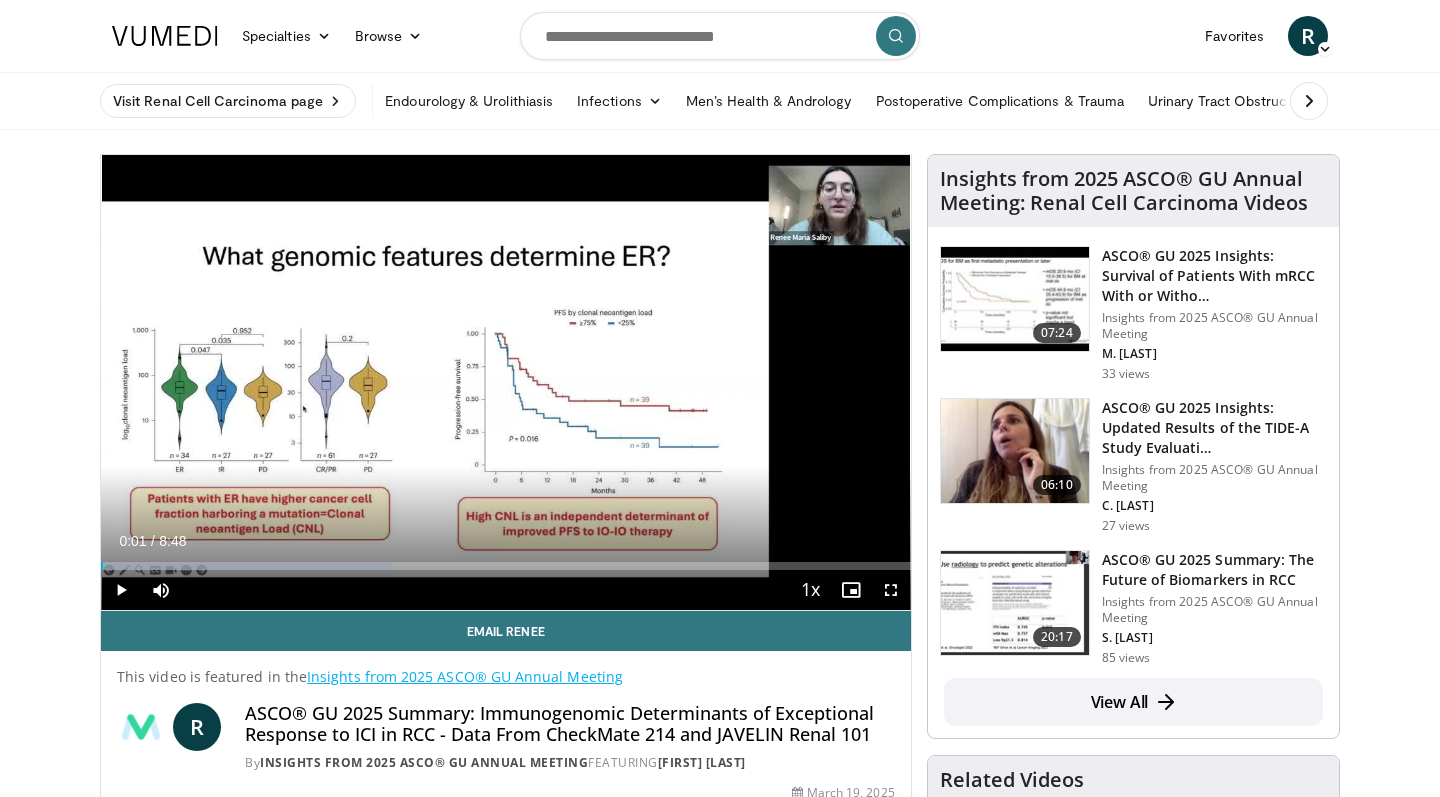 click at bounding box center [121, 590] 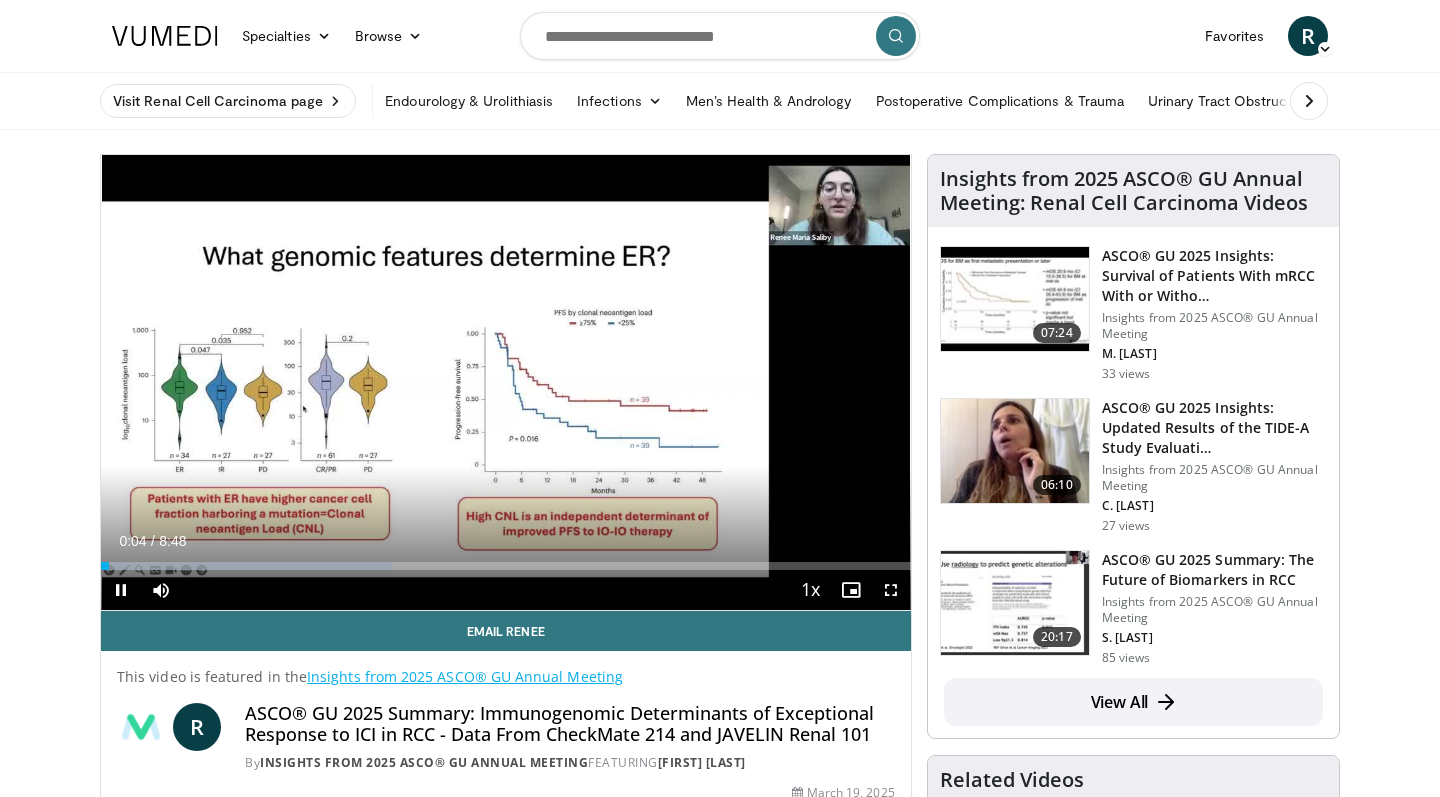 drag, startPoint x: 125, startPoint y: 593, endPoint x: -4345, endPoint y: 6580, distance: 7471.6177 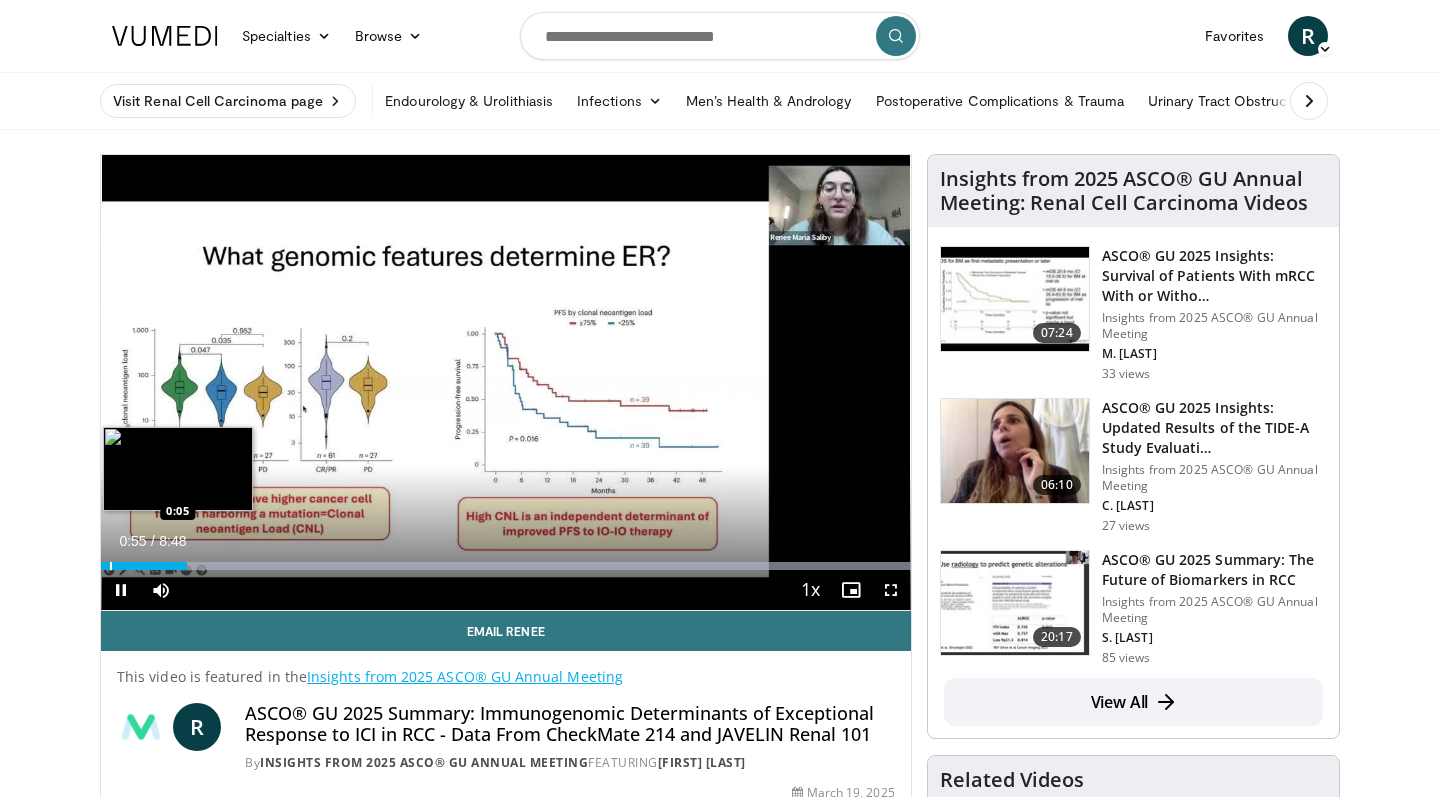 click at bounding box center [111, 566] 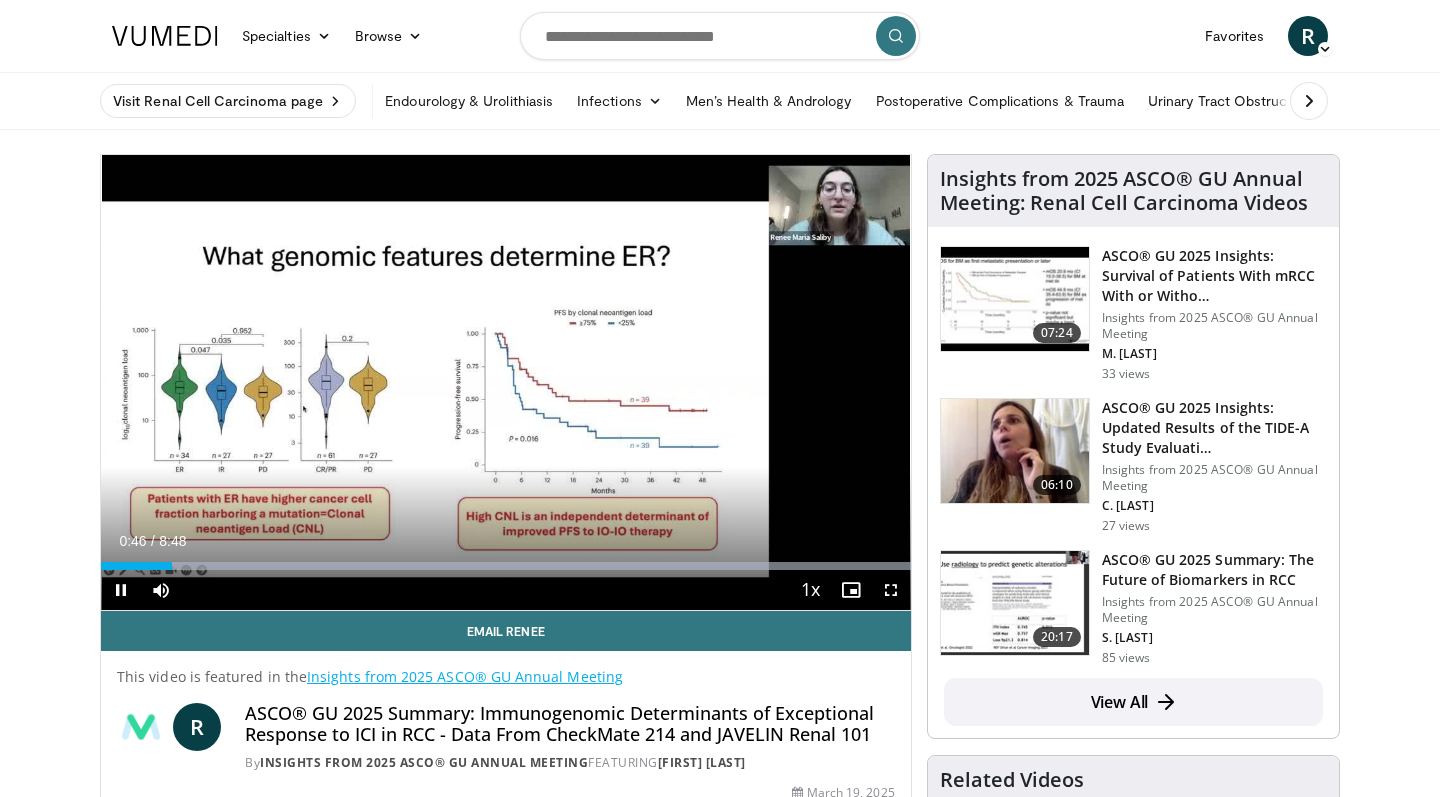 click at bounding box center (891, 590) 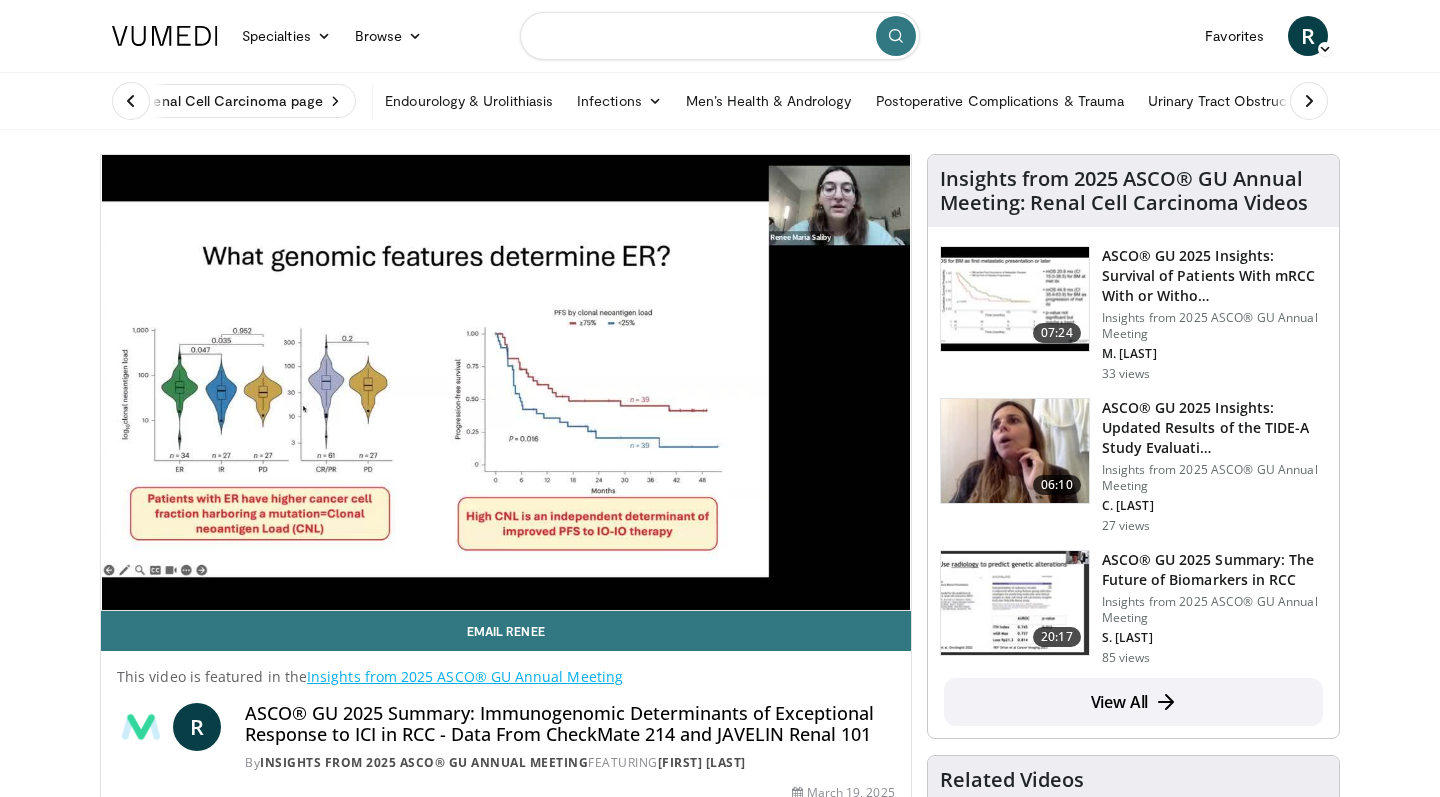 click at bounding box center [720, 36] 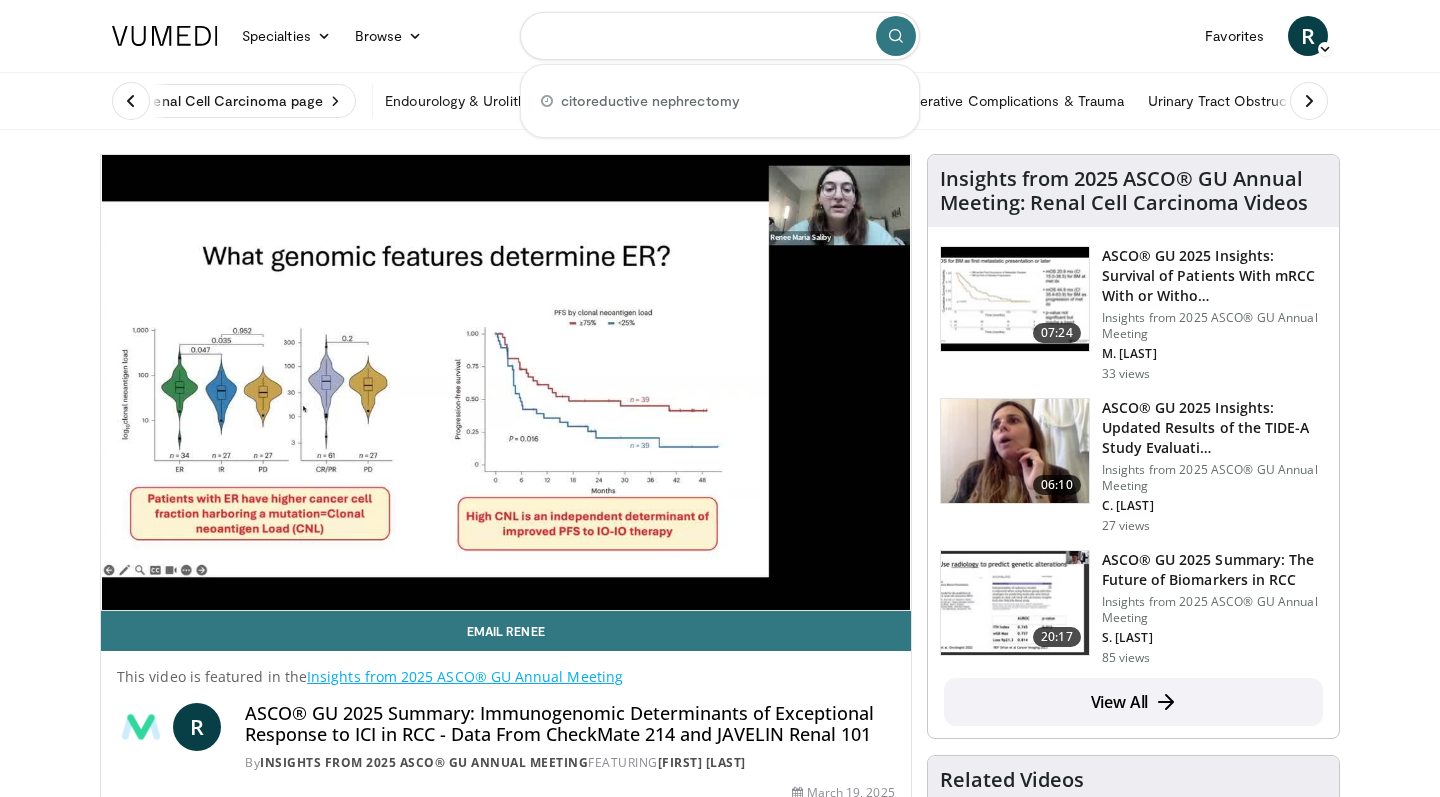 type on "*" 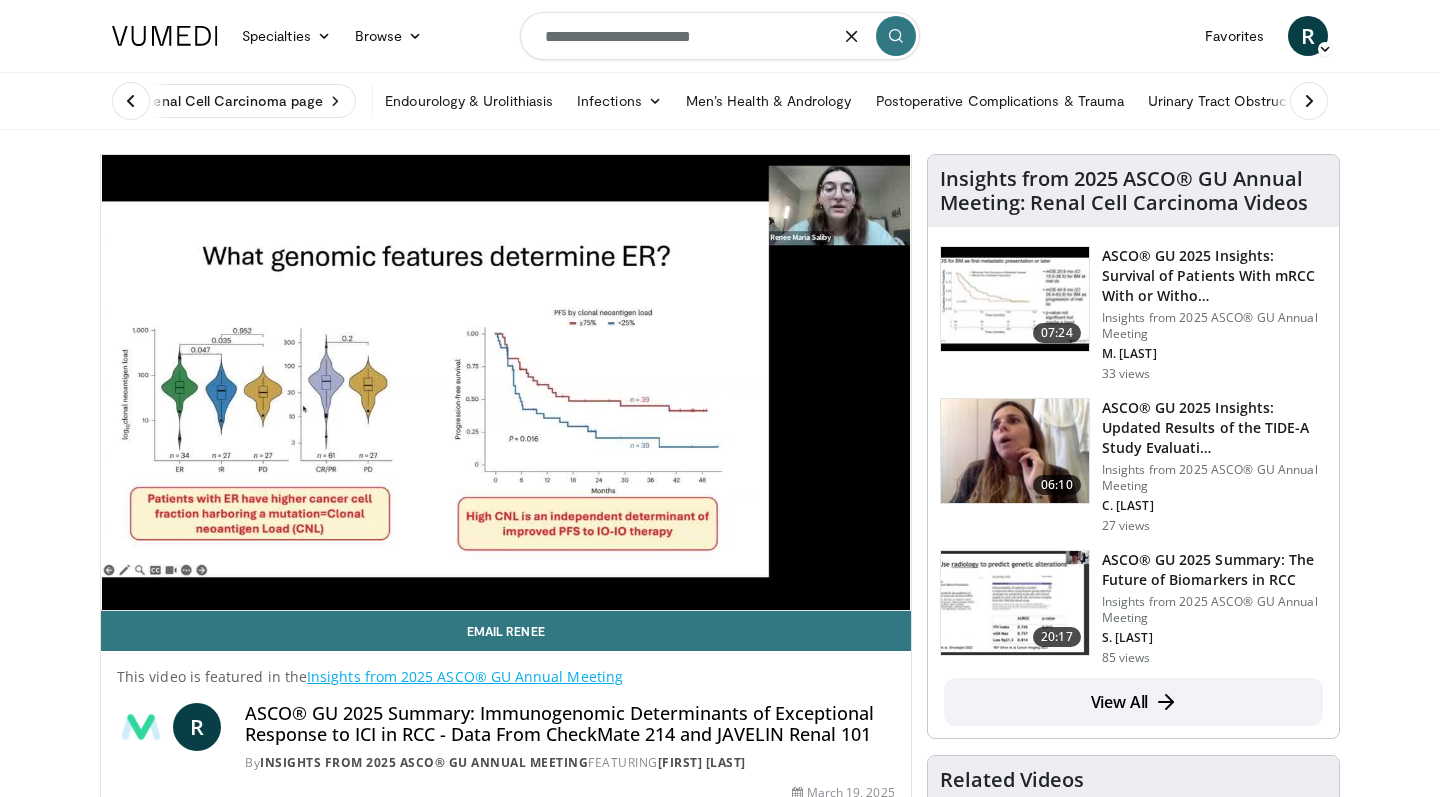 type on "**********" 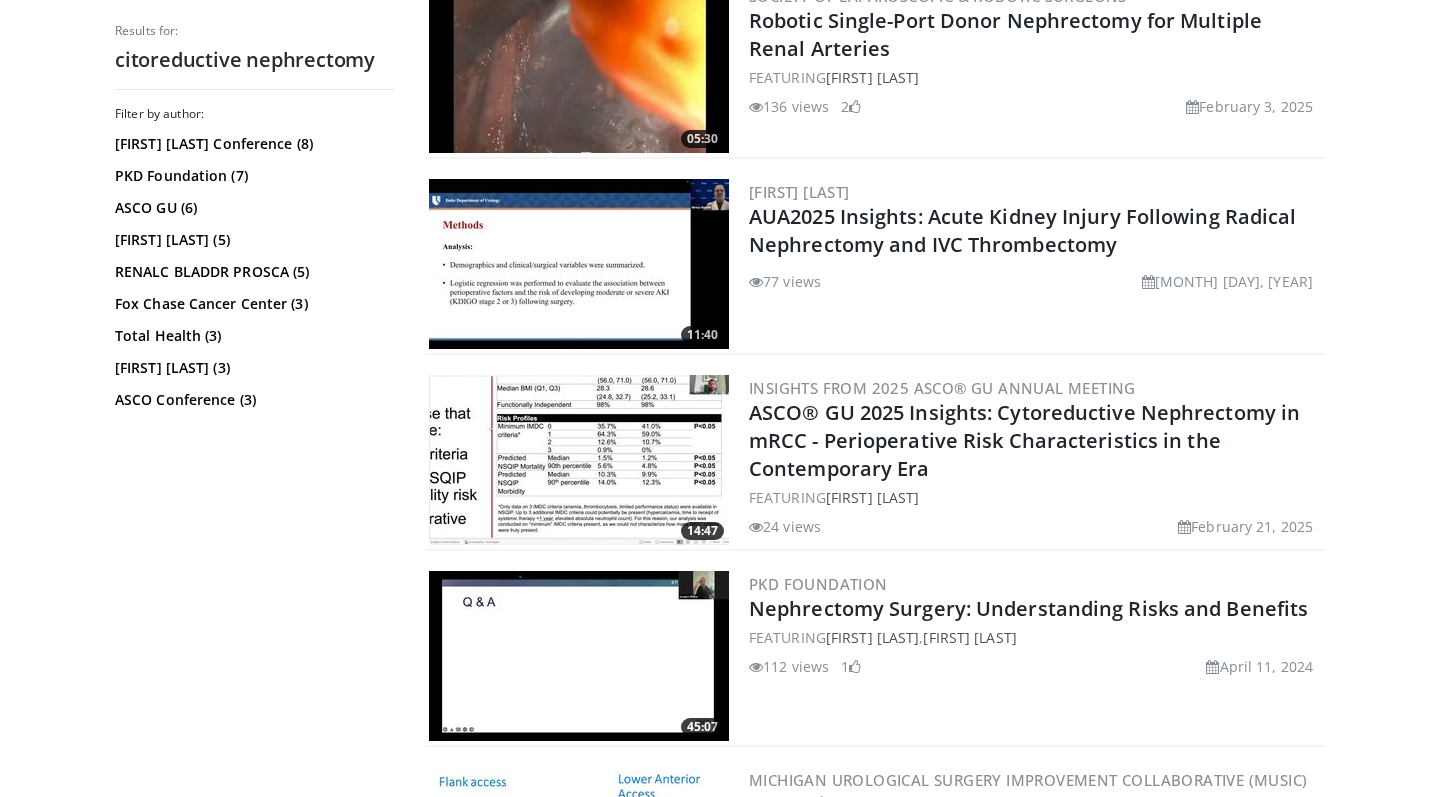 scroll, scrollTop: 2011, scrollLeft: 0, axis: vertical 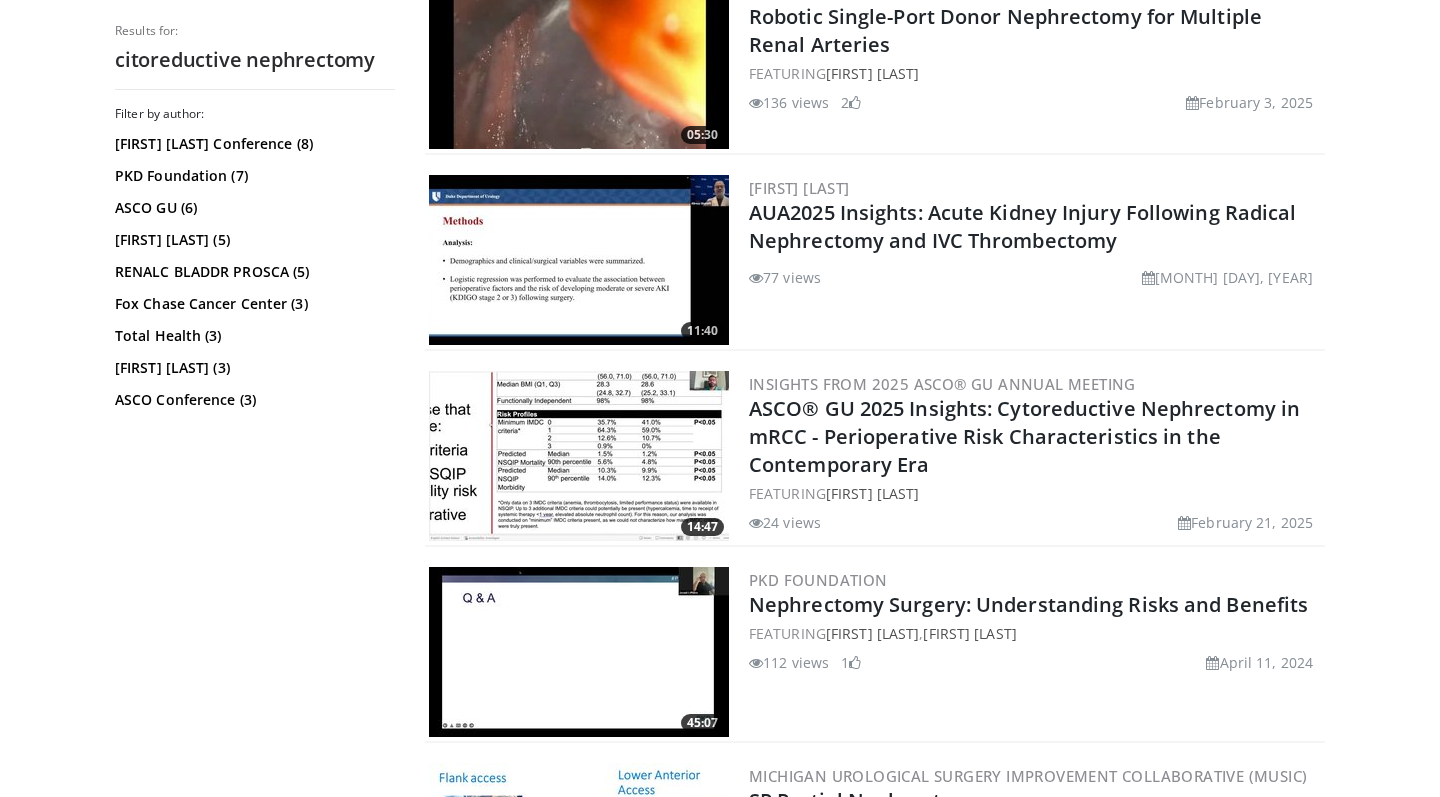 click at bounding box center [579, 456] 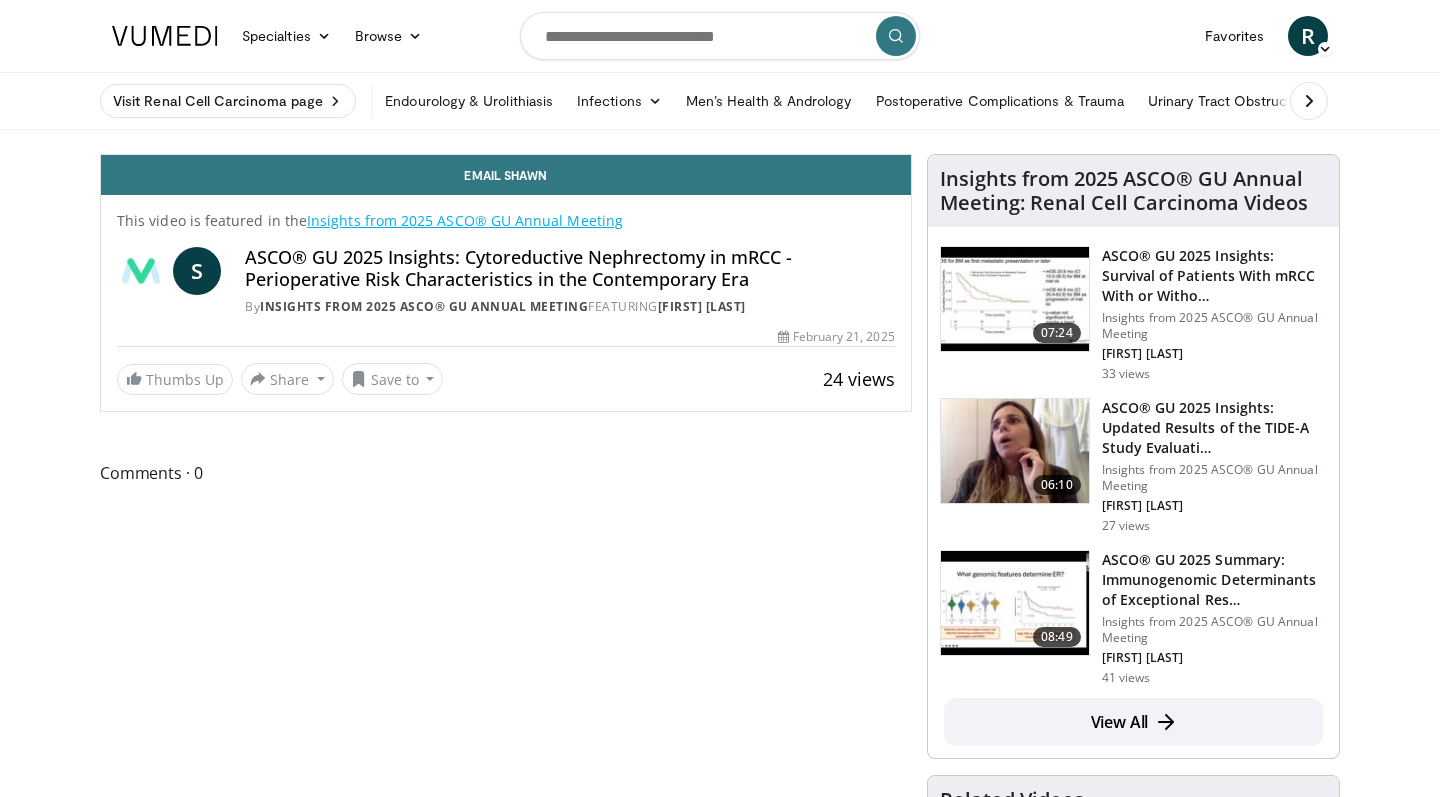scroll, scrollTop: 0, scrollLeft: 0, axis: both 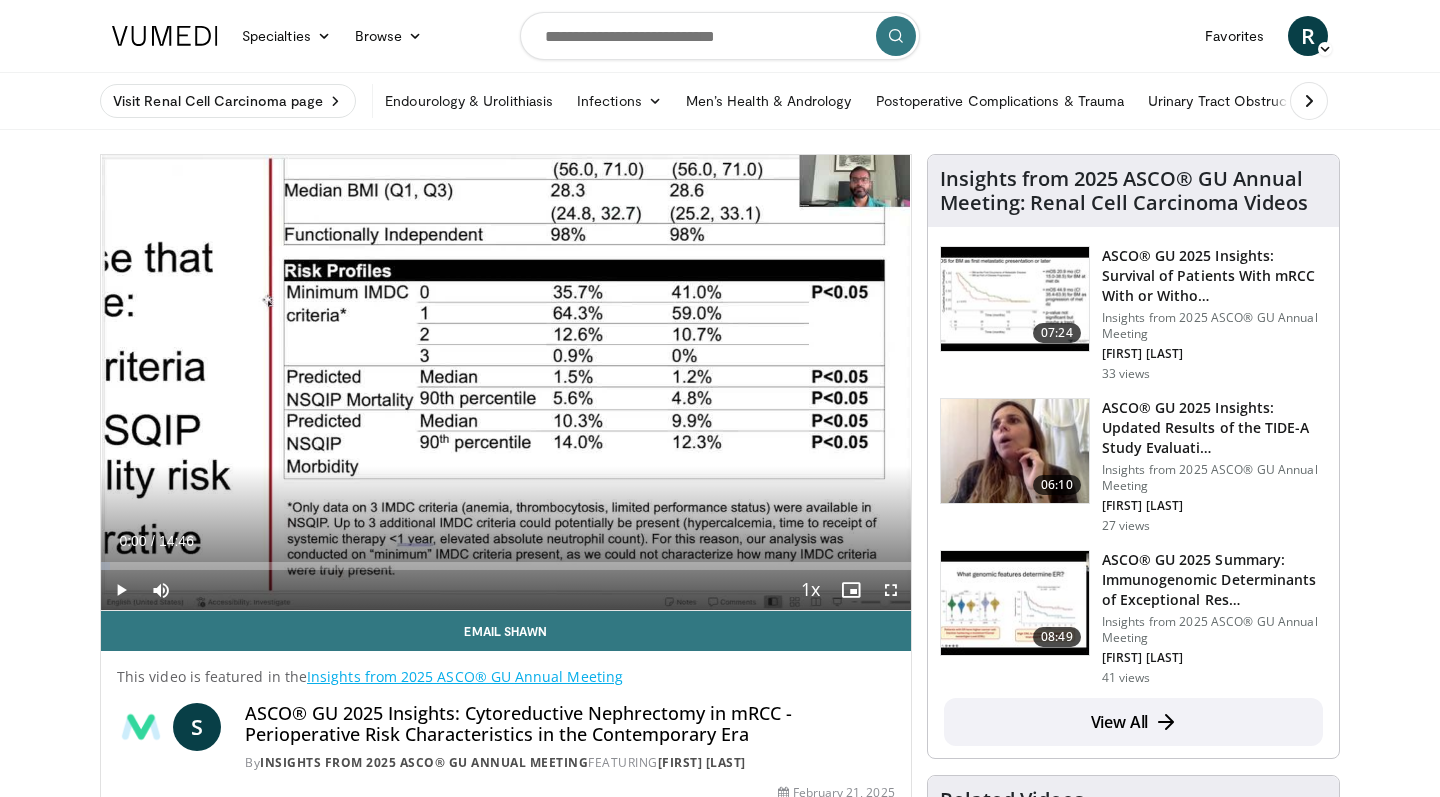 click at bounding box center (121, 590) 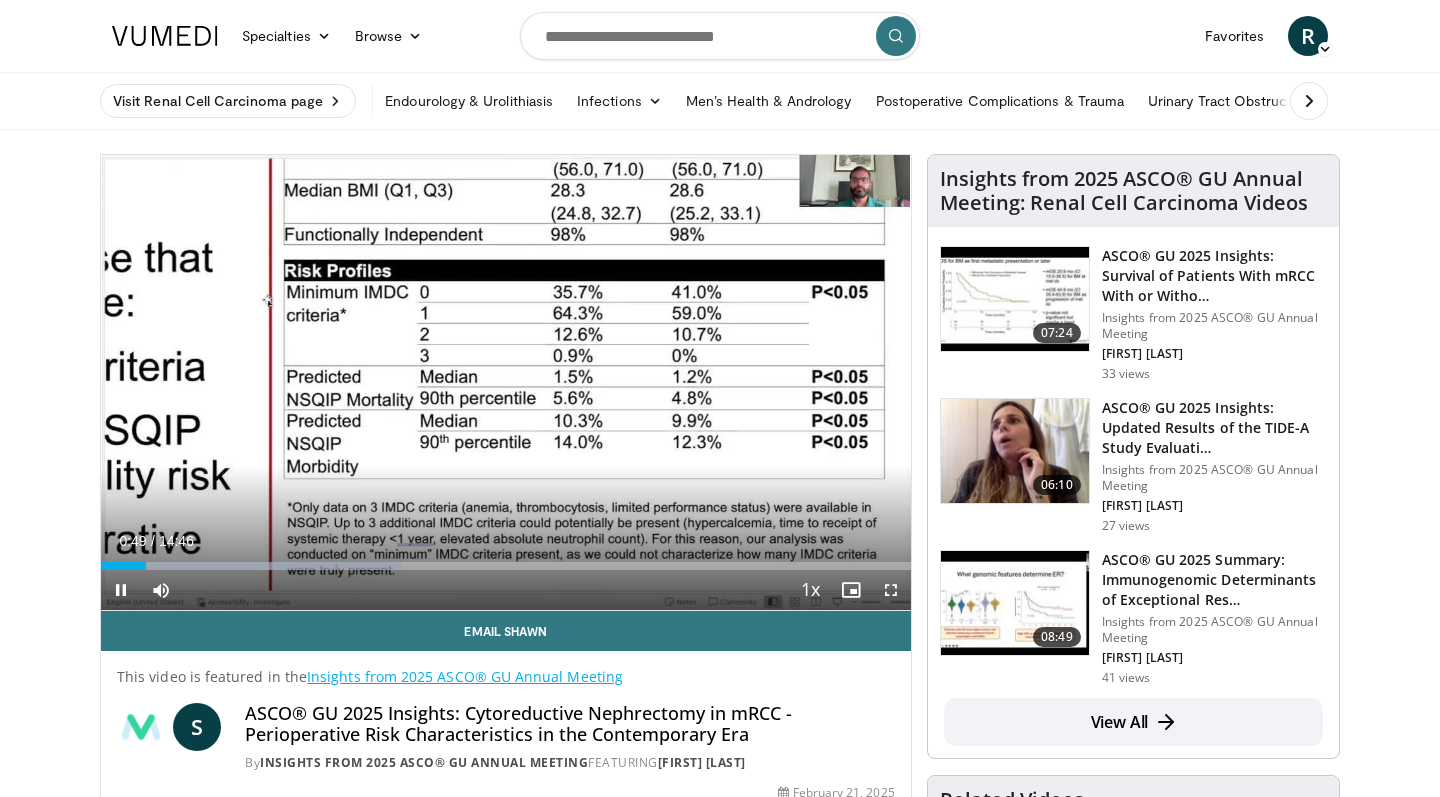 click at bounding box center (891, 590) 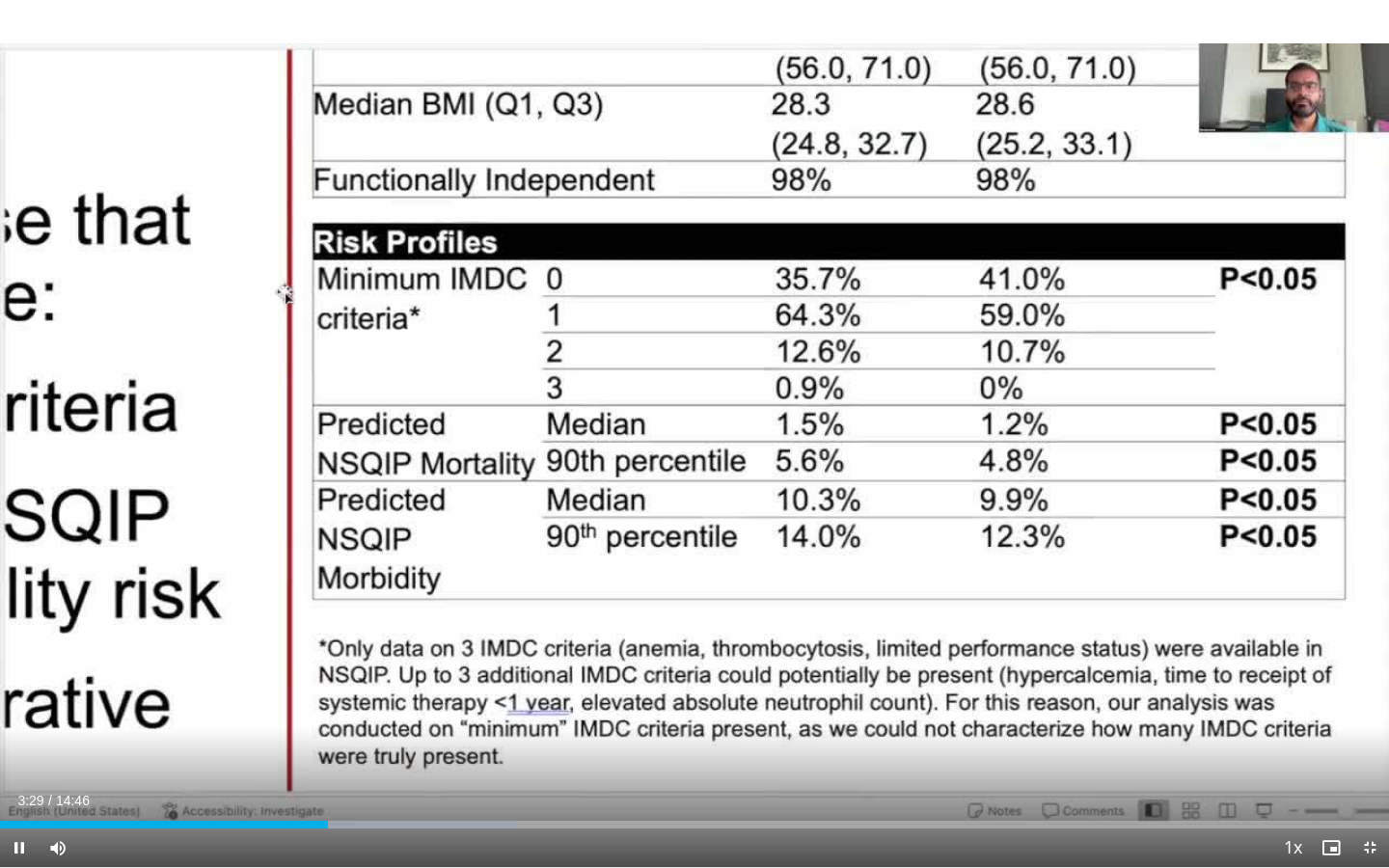 click at bounding box center [19, 848] 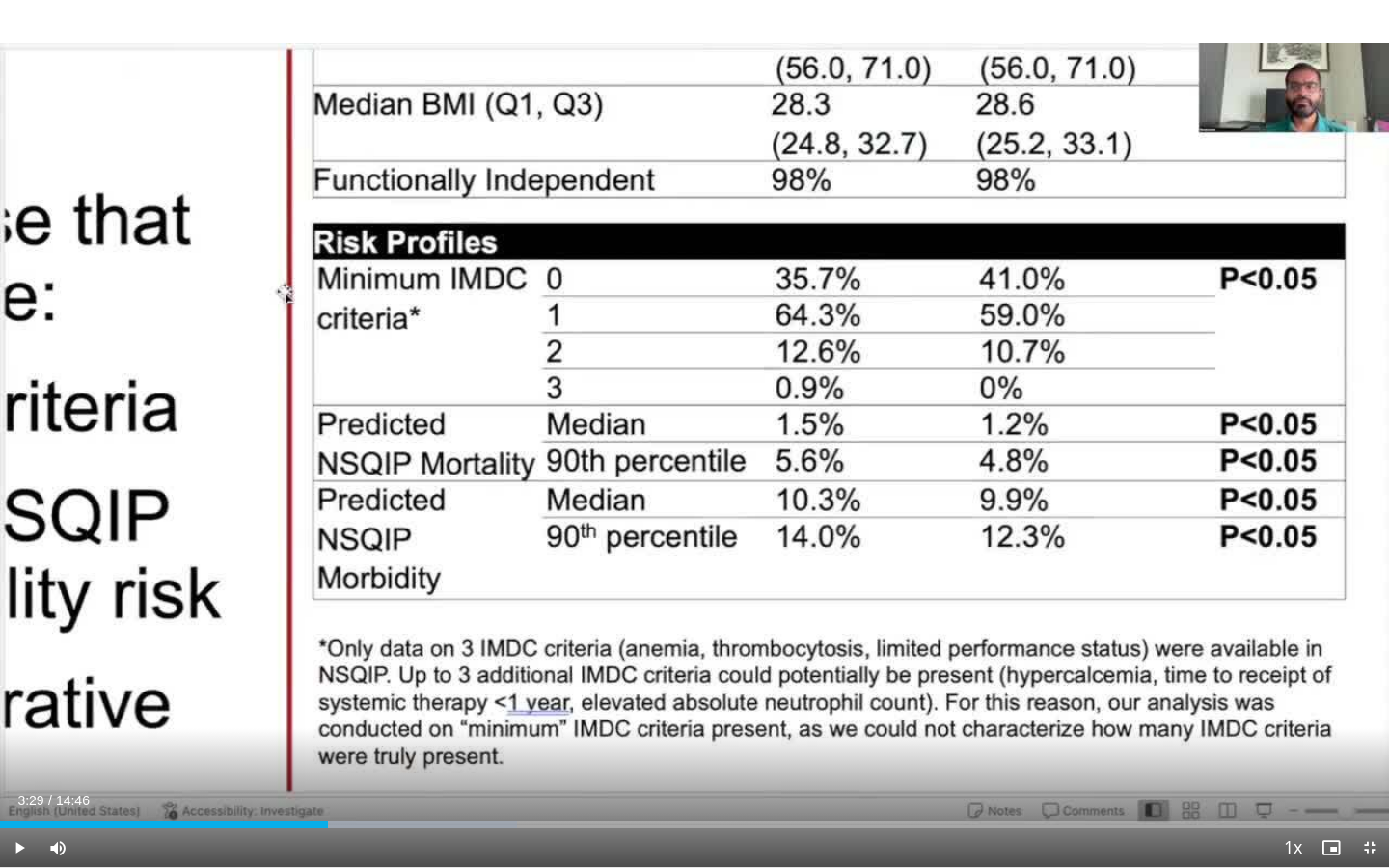 click at bounding box center (19, 848) 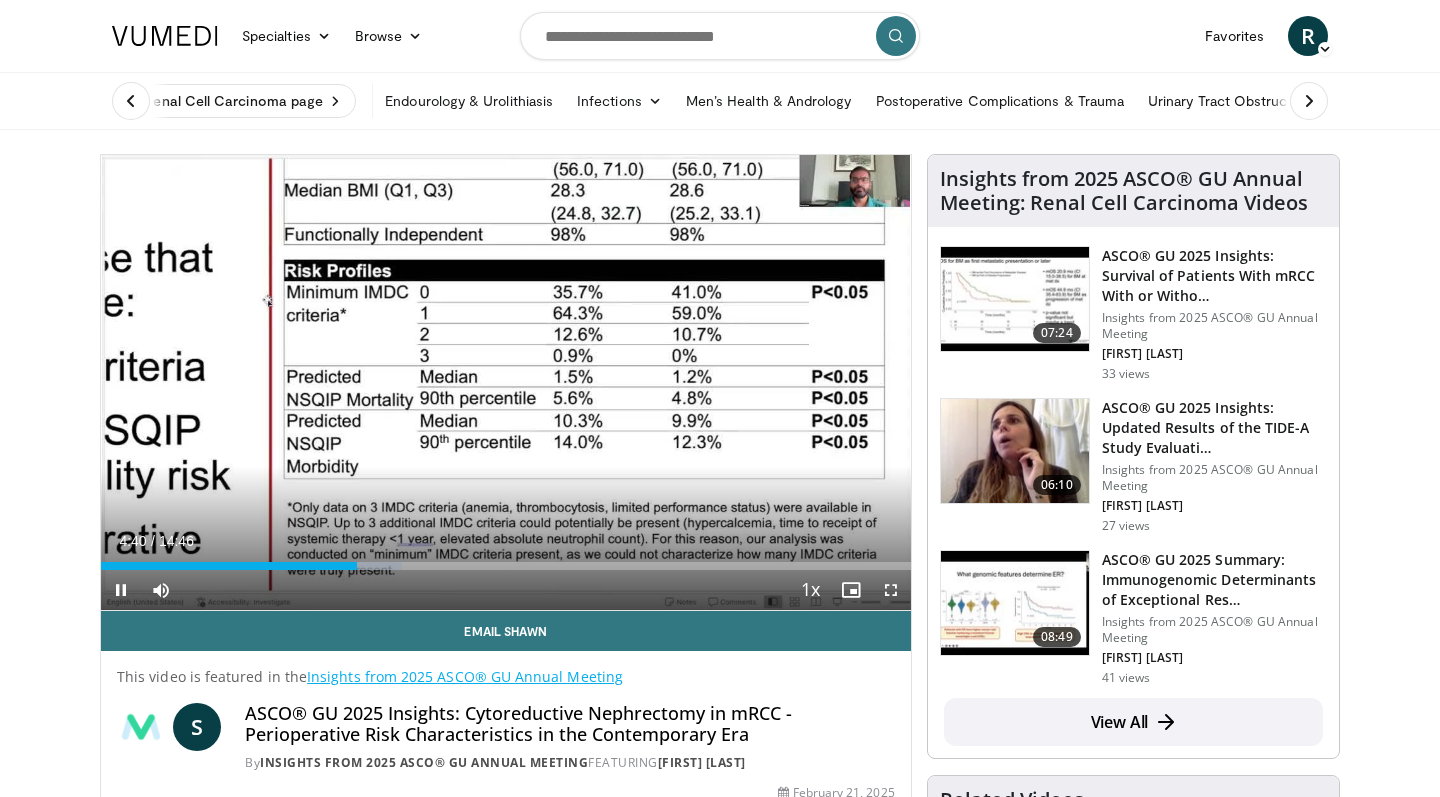 click at bounding box center (121, 590) 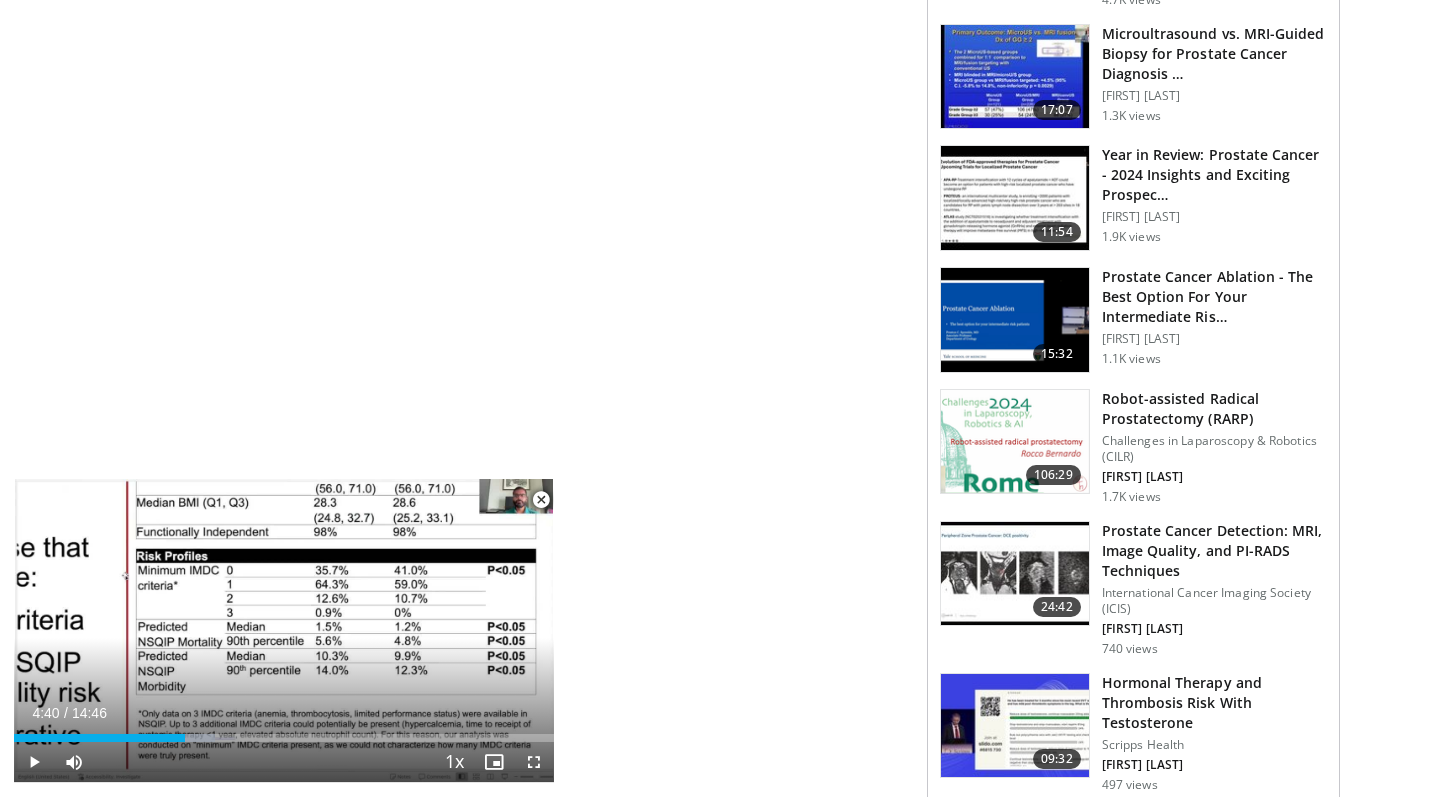 scroll, scrollTop: 1383, scrollLeft: 0, axis: vertical 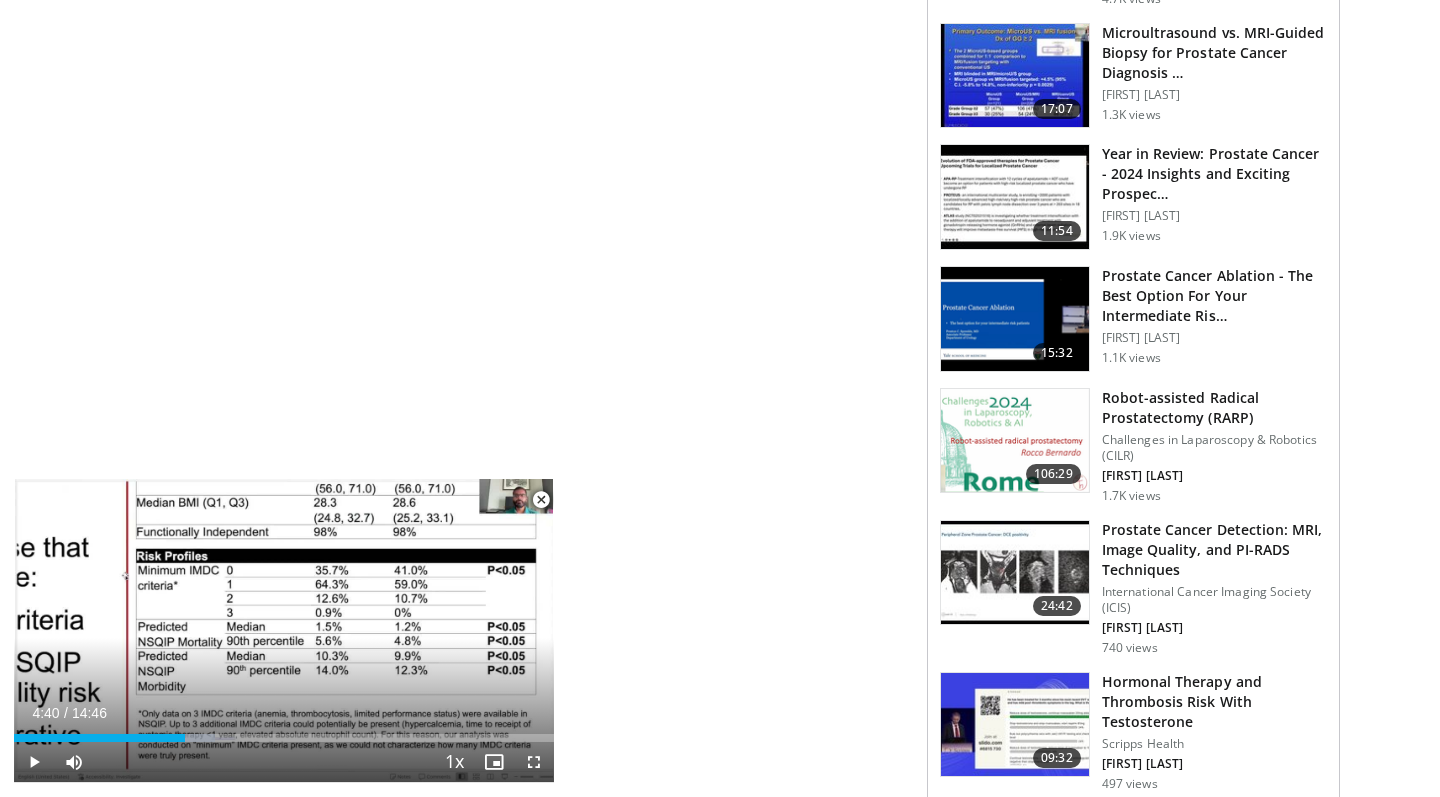 click at bounding box center [1015, 441] 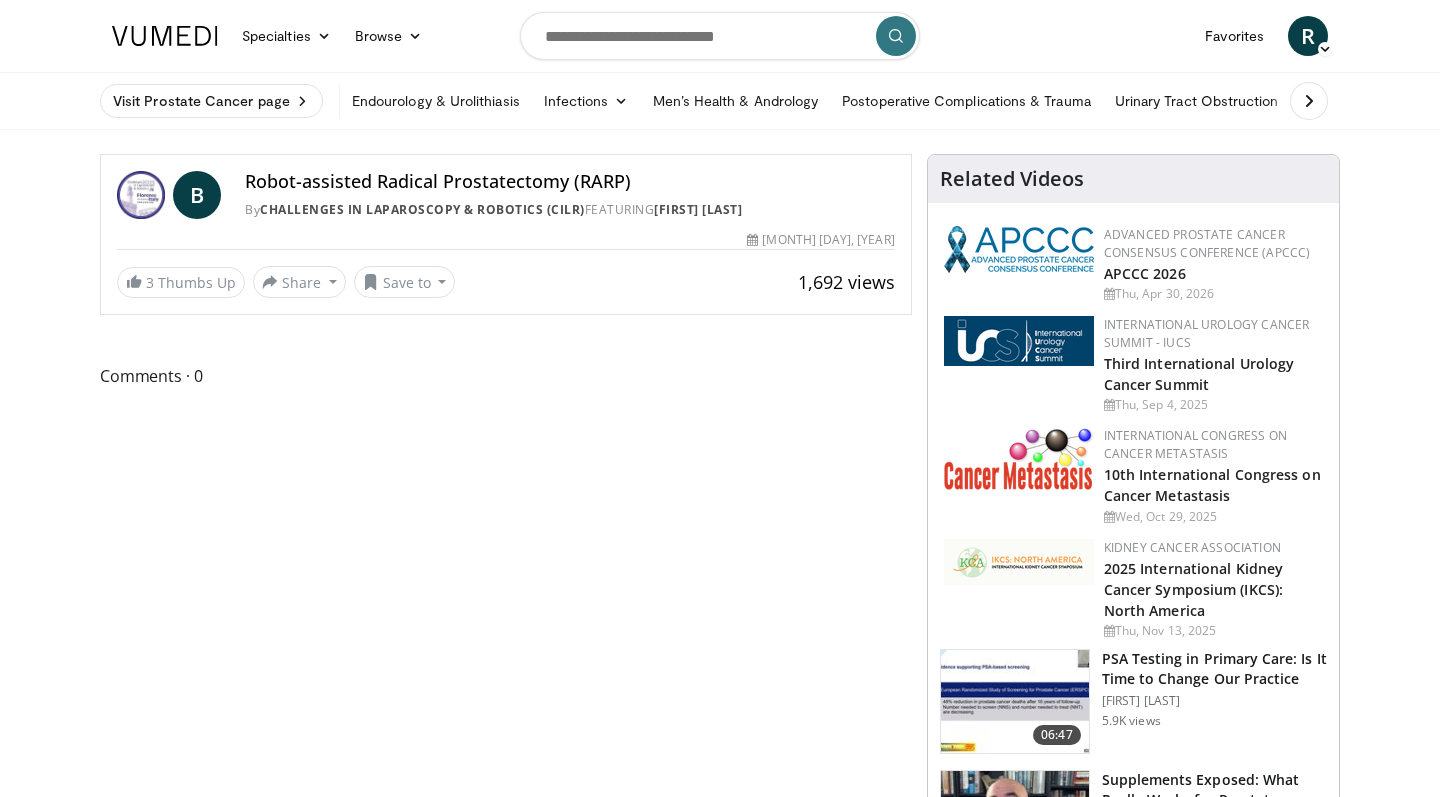 scroll, scrollTop: 0, scrollLeft: 0, axis: both 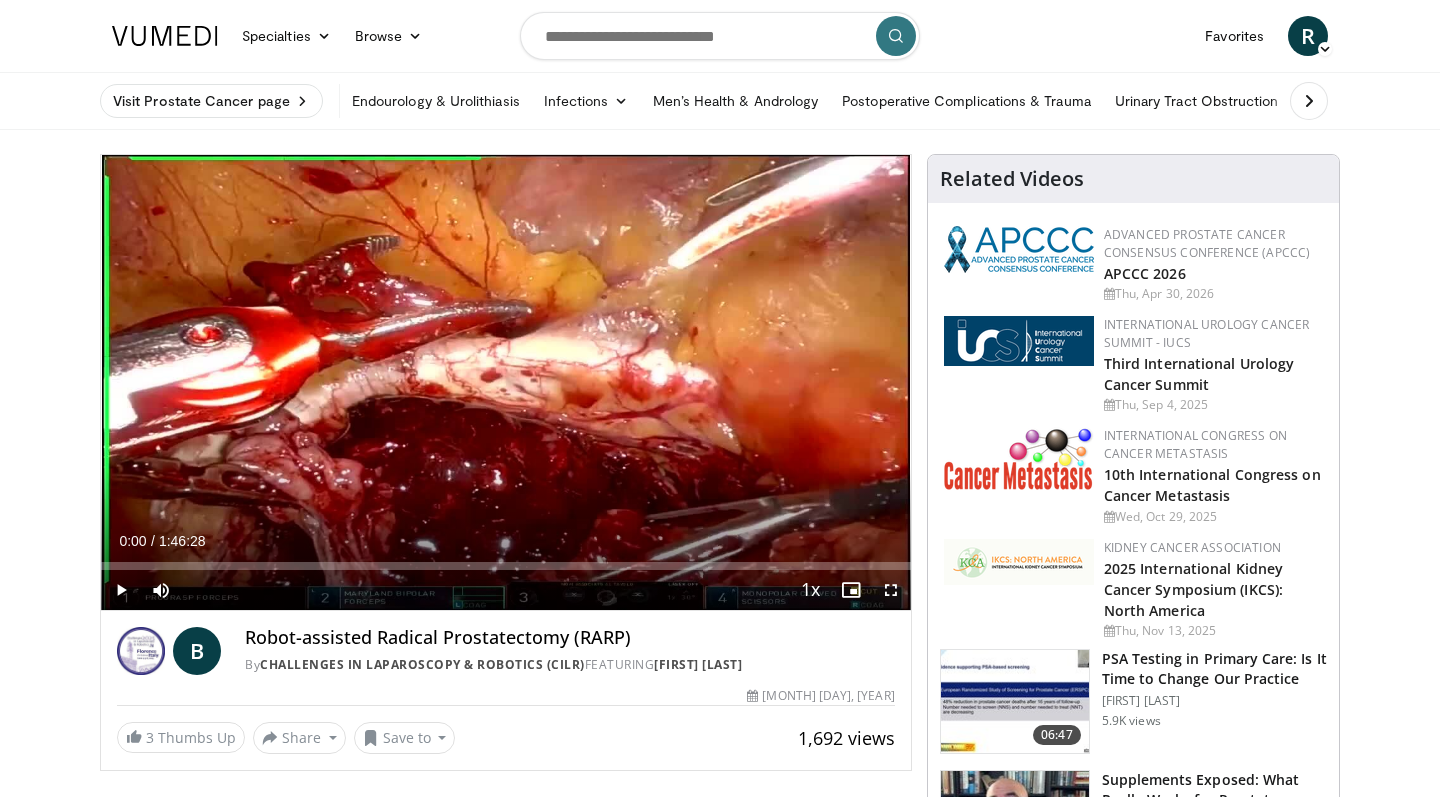 click at bounding box center (120, 566) 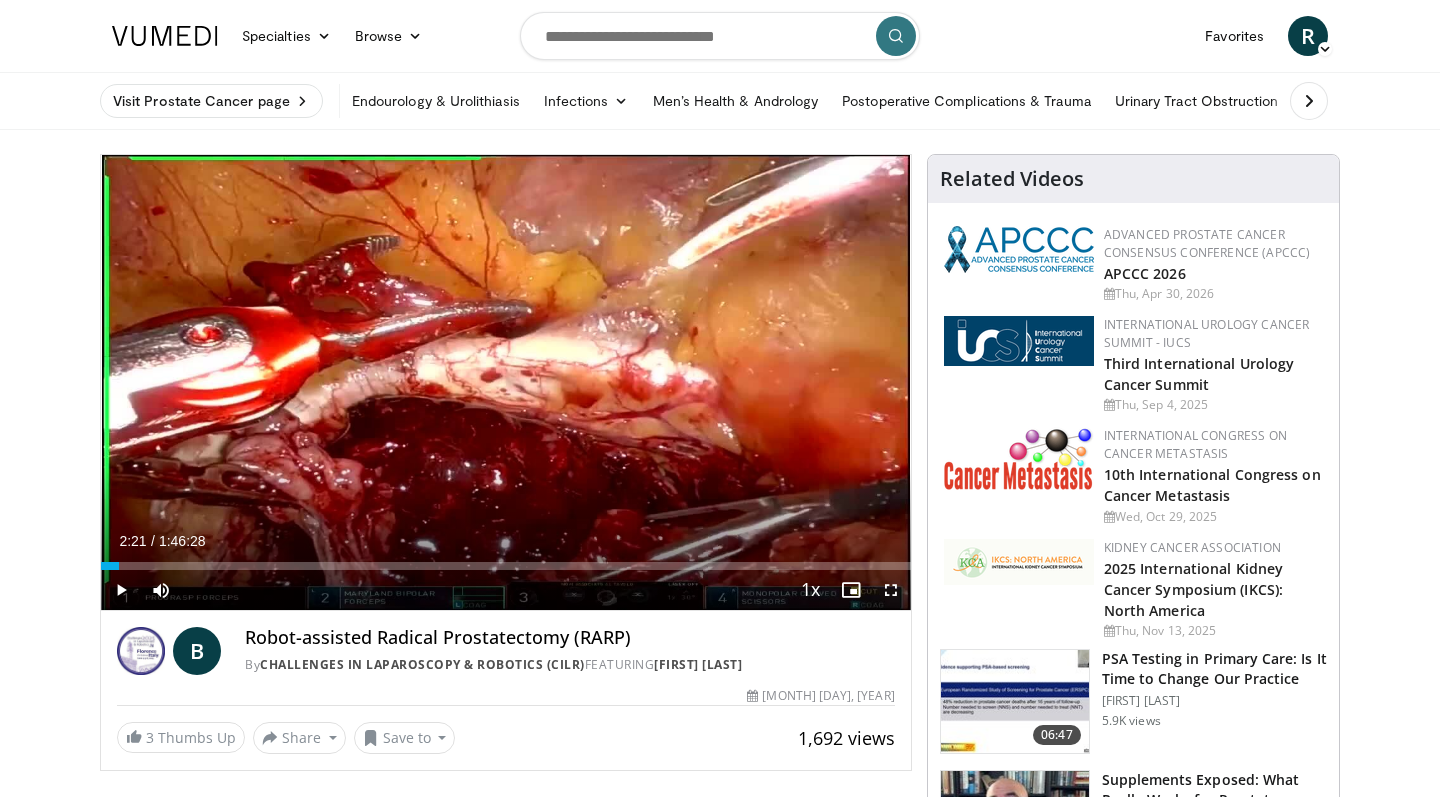click at bounding box center [121, 590] 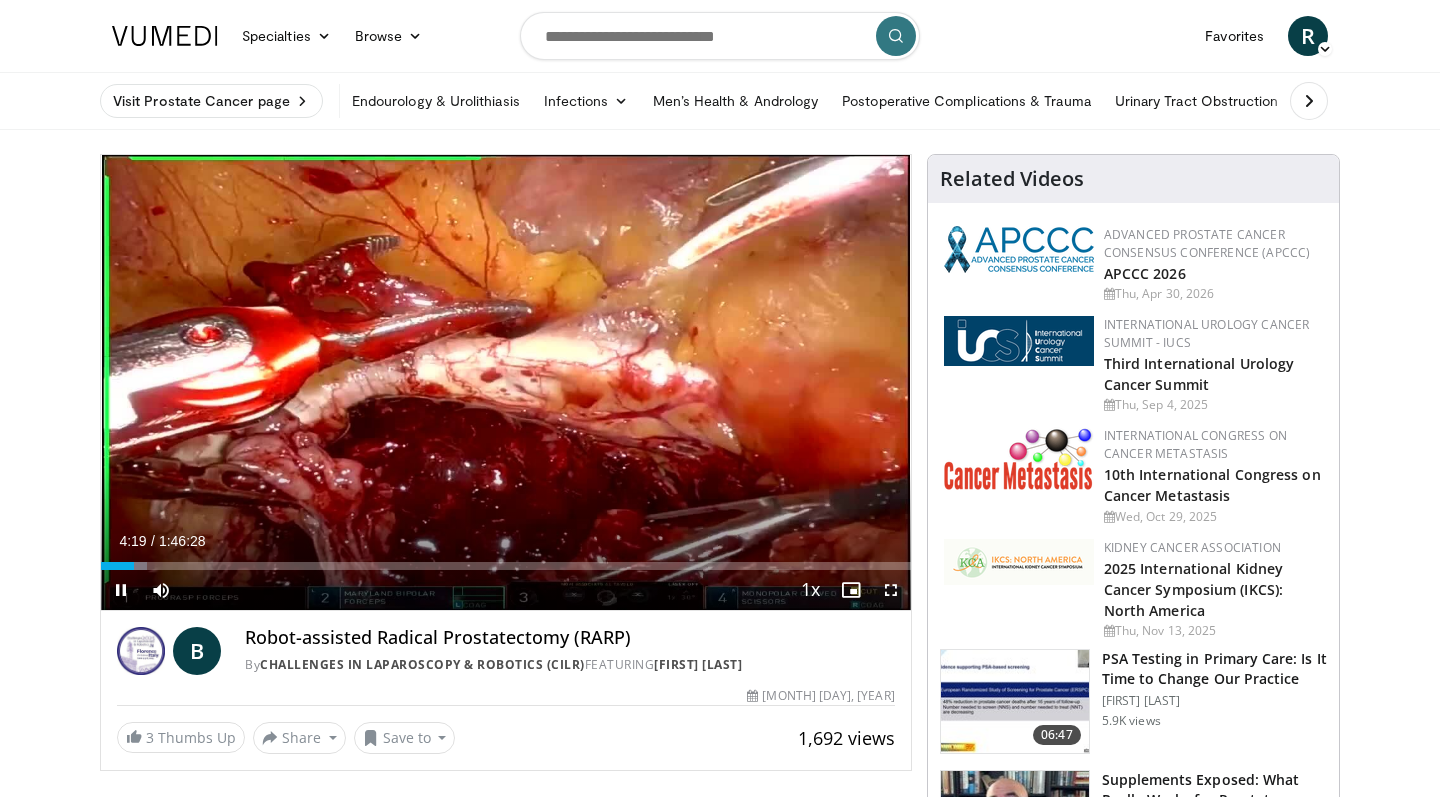 click at bounding box center (891, 590) 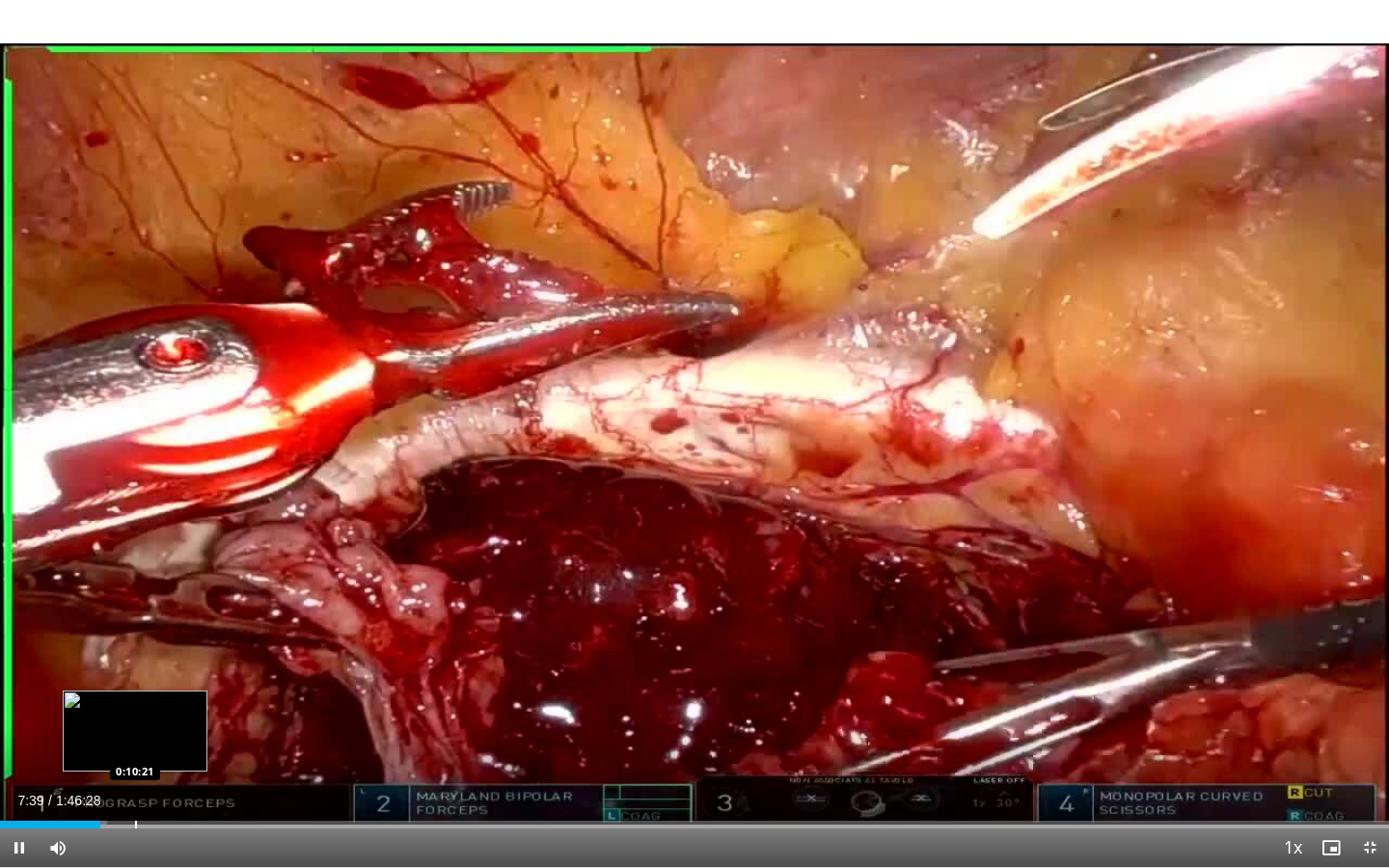 click at bounding box center (136, 825) 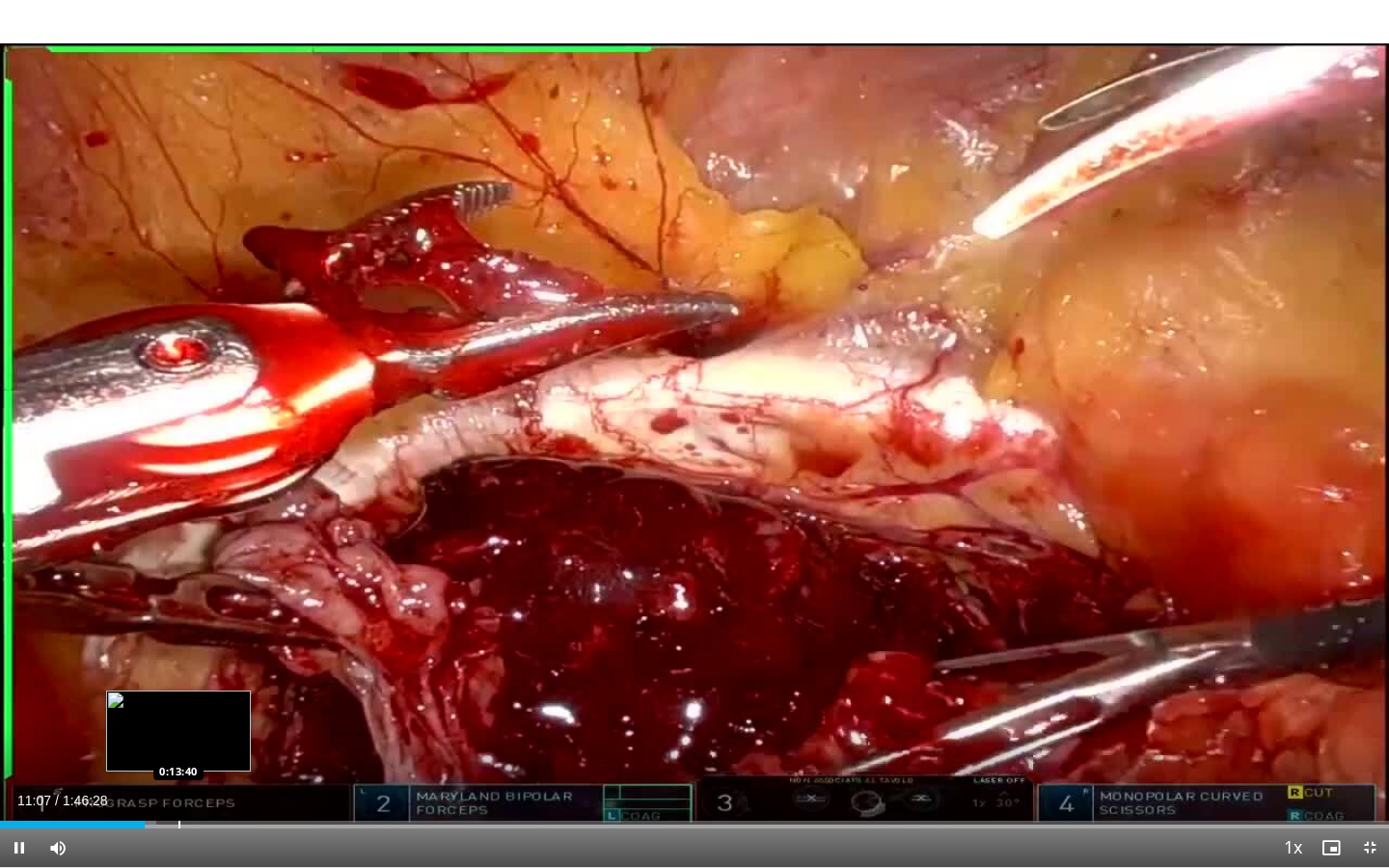 click at bounding box center [179, 825] 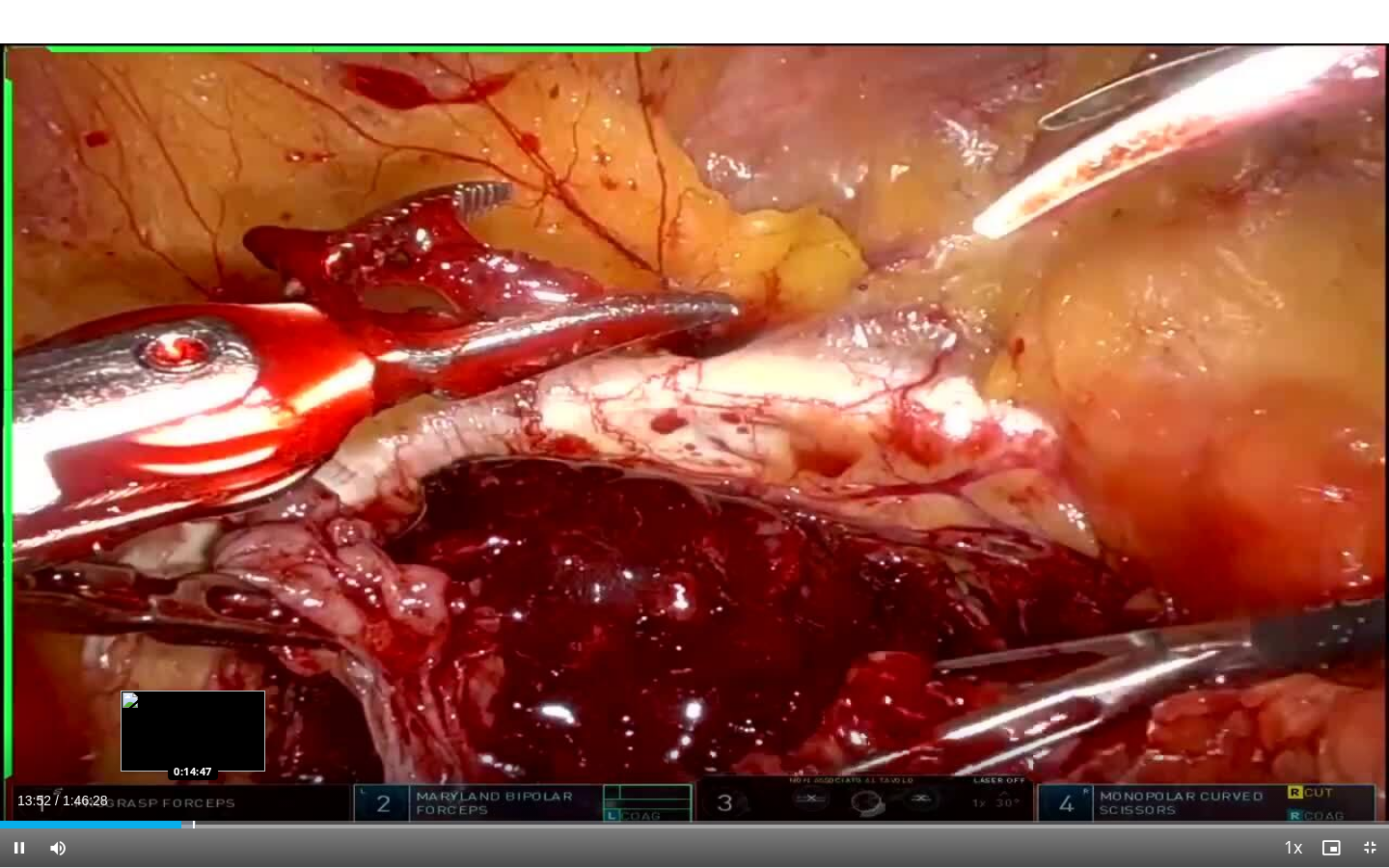 click at bounding box center (194, 825) 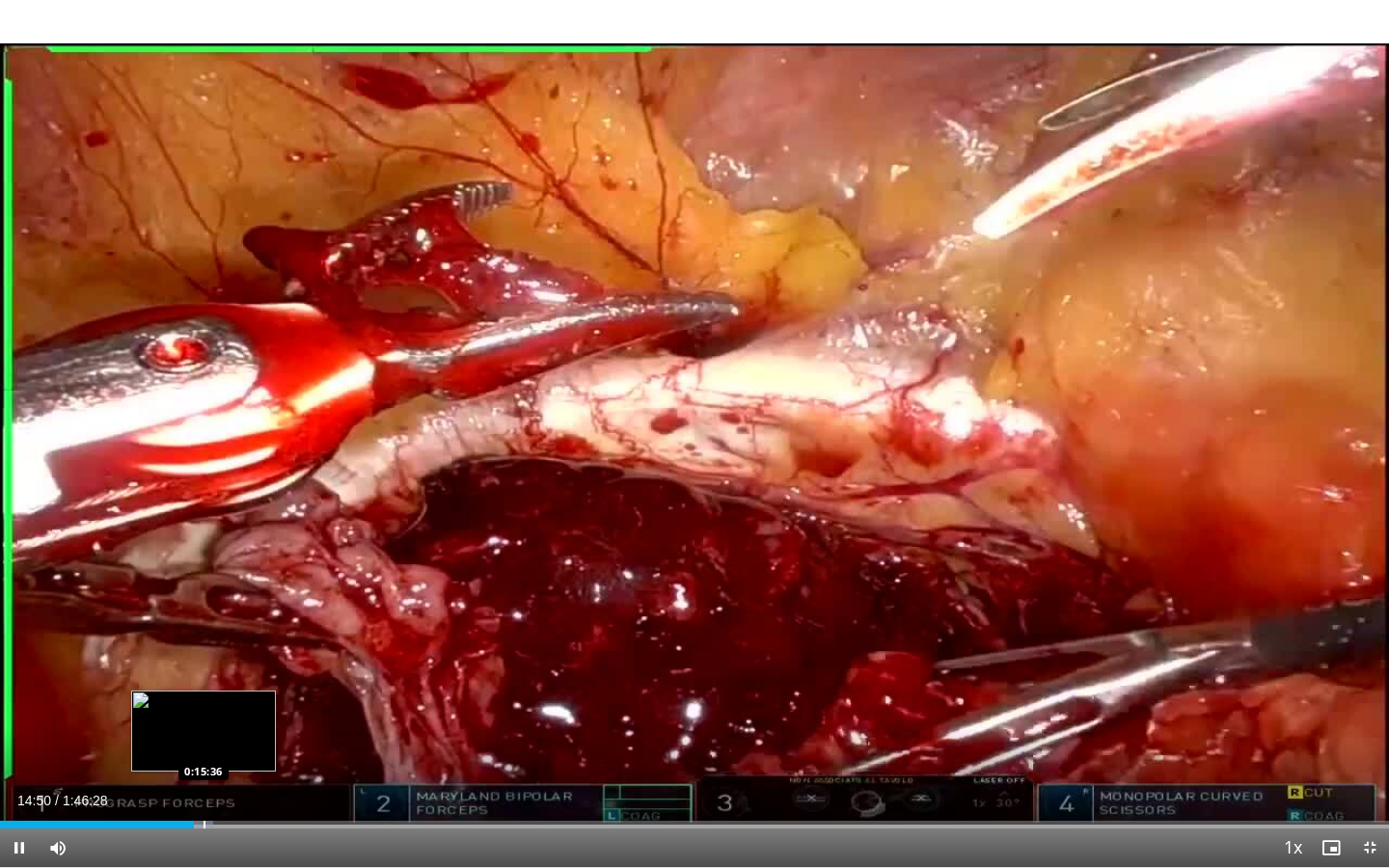 click at bounding box center [204, 825] 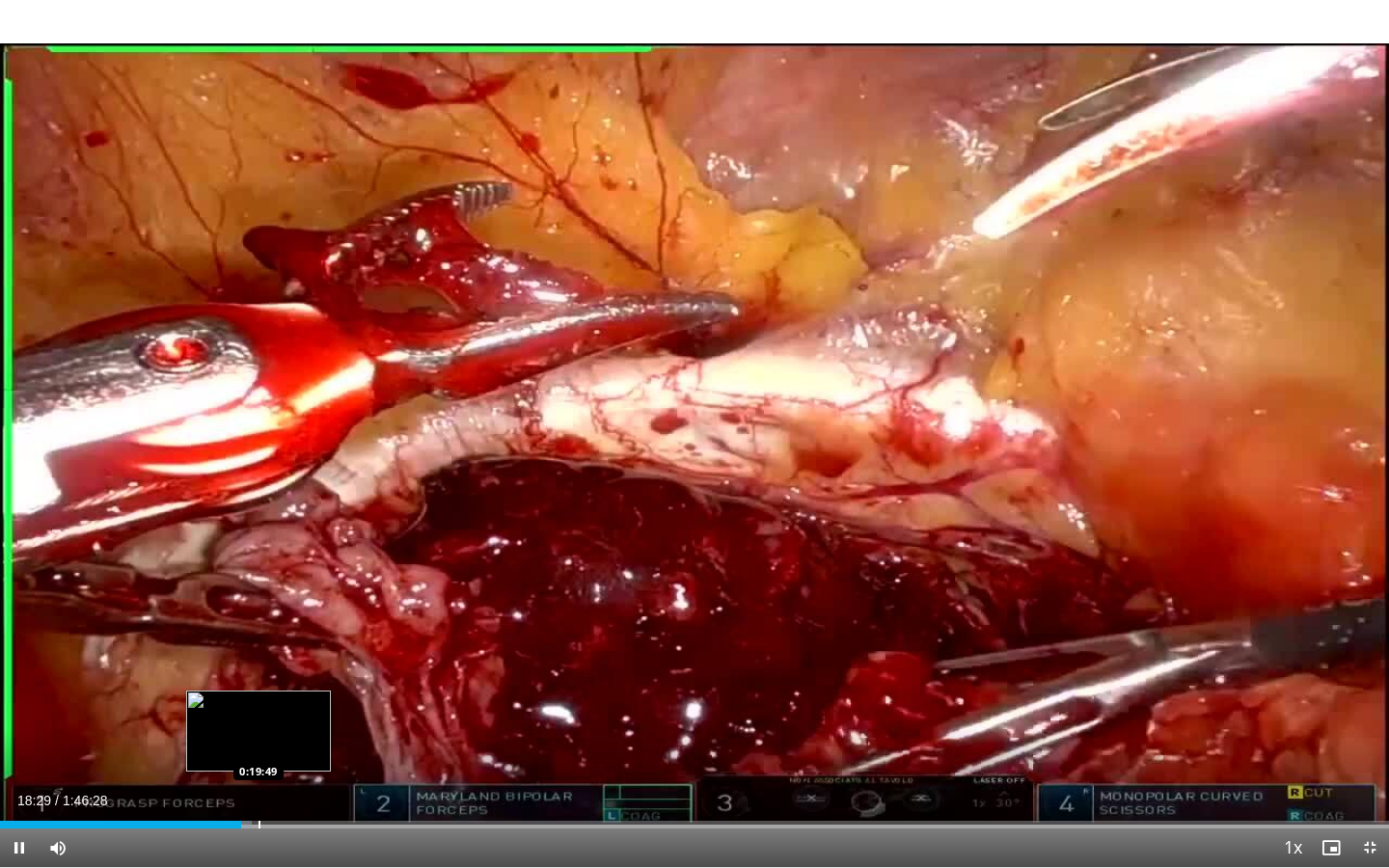 click at bounding box center (259, 825) 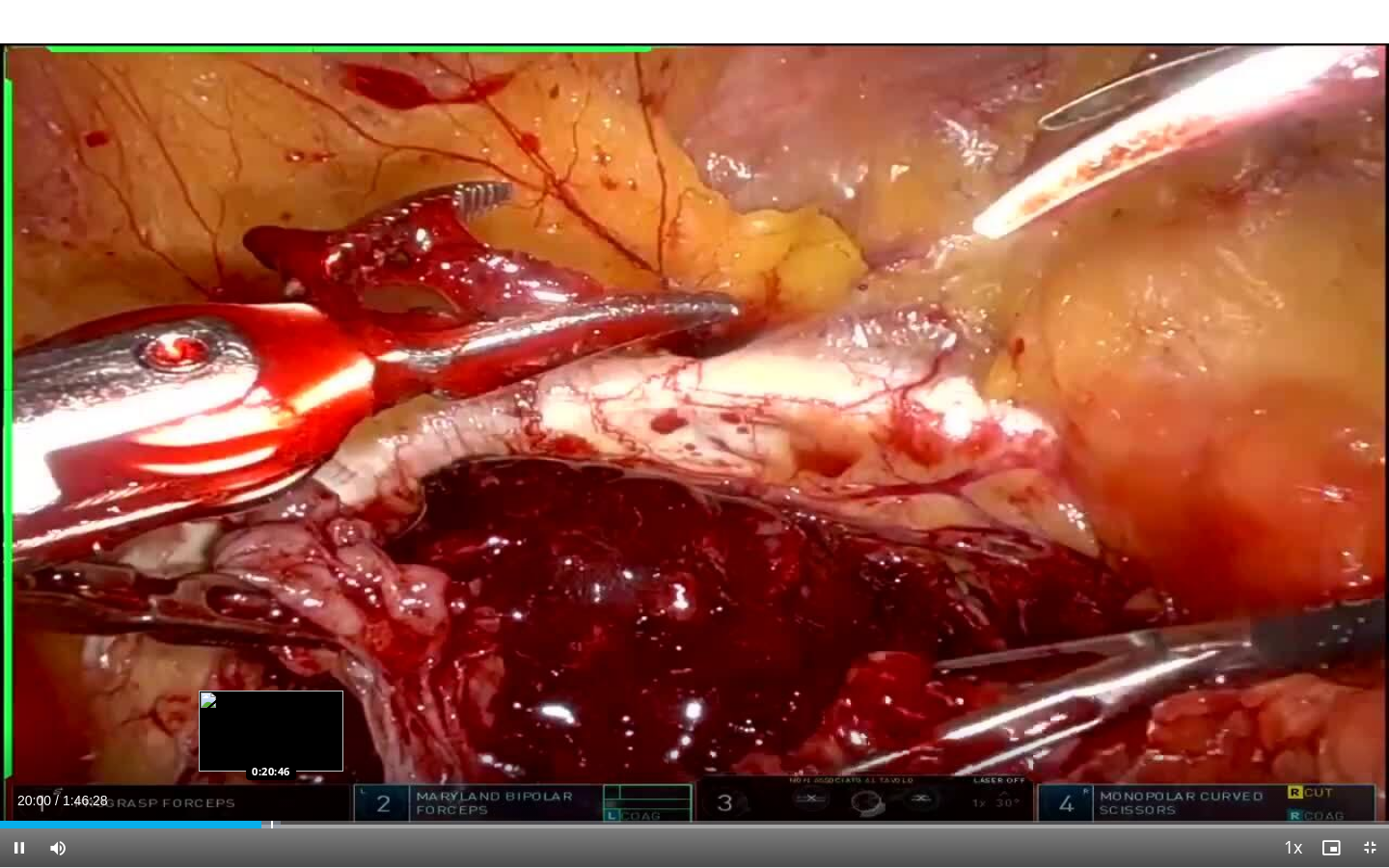 click at bounding box center (272, 825) 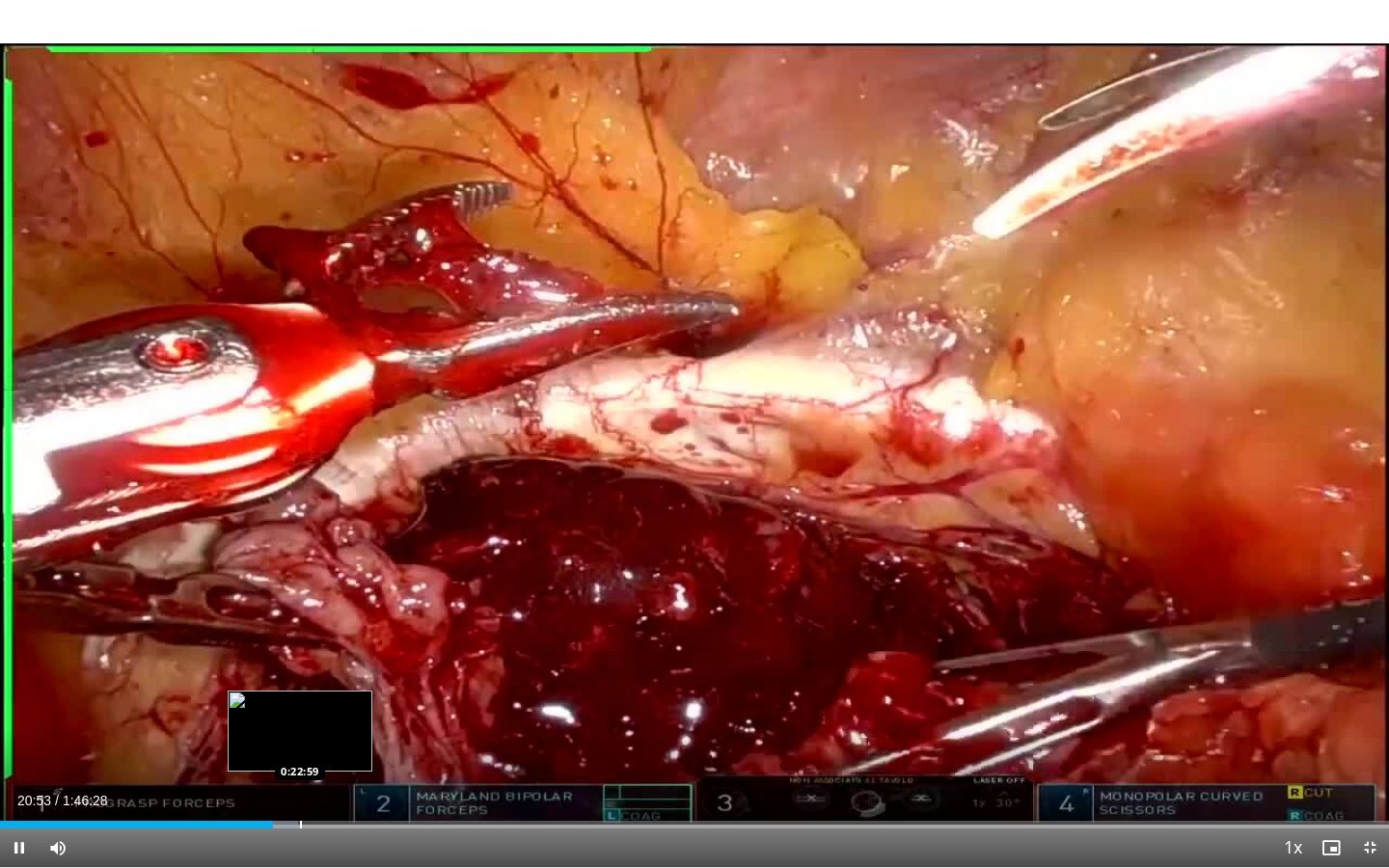 click at bounding box center [301, 825] 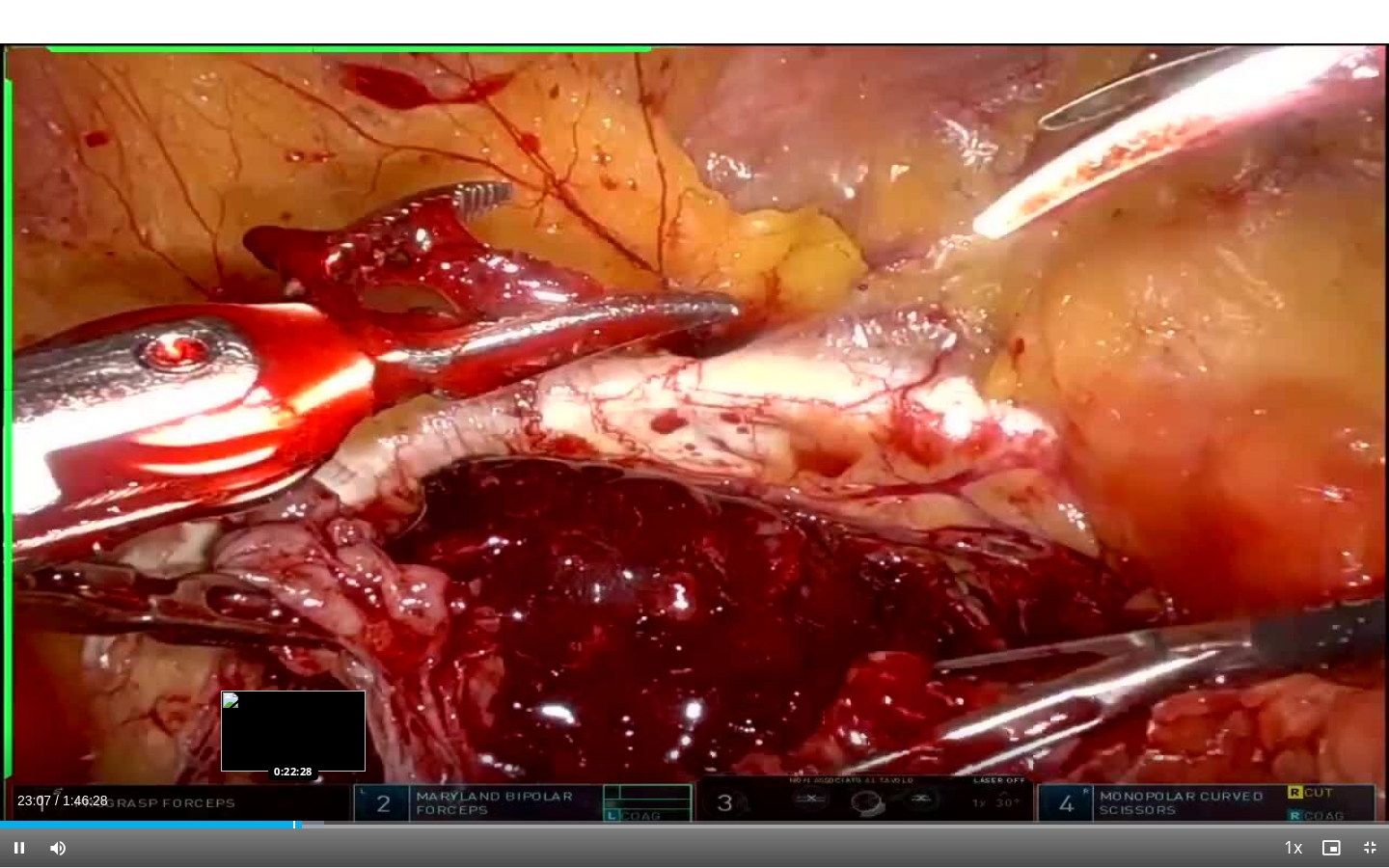 click at bounding box center [294, 825] 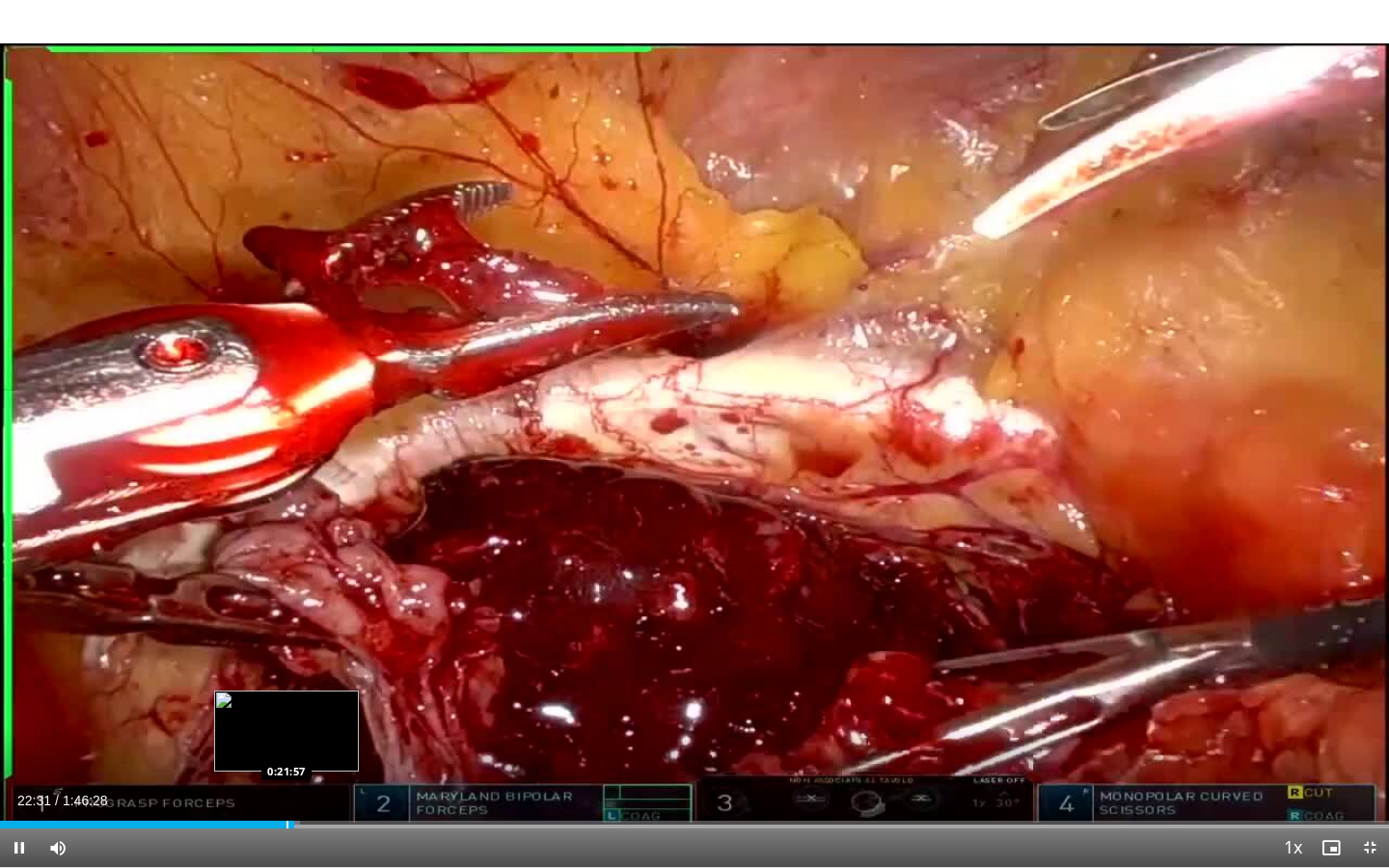 click at bounding box center (287, 825) 